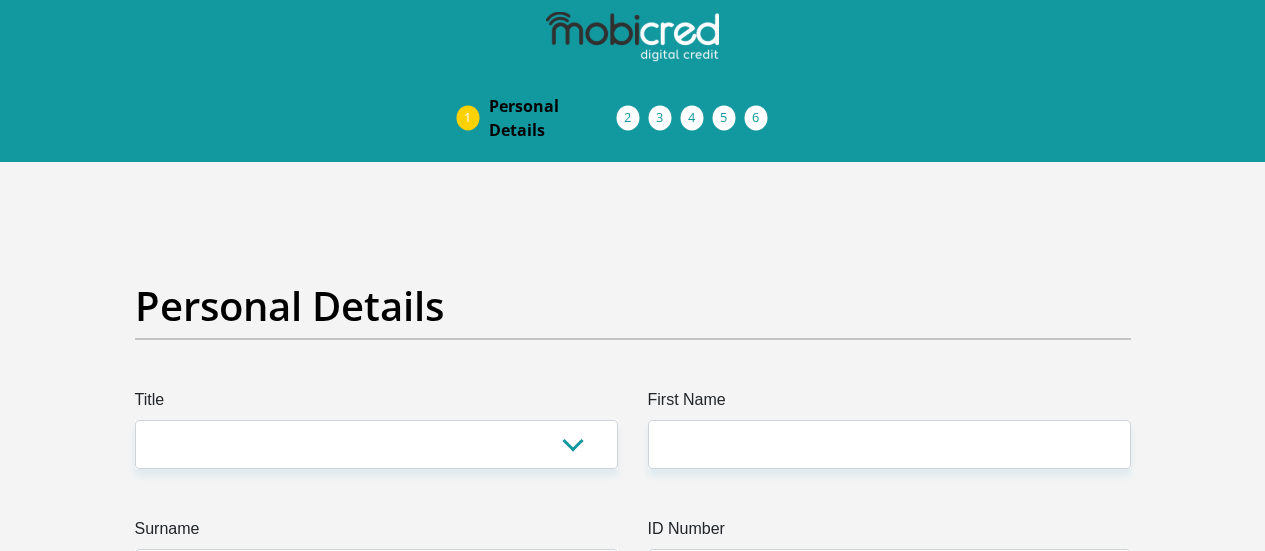 scroll, scrollTop: 0, scrollLeft: 0, axis: both 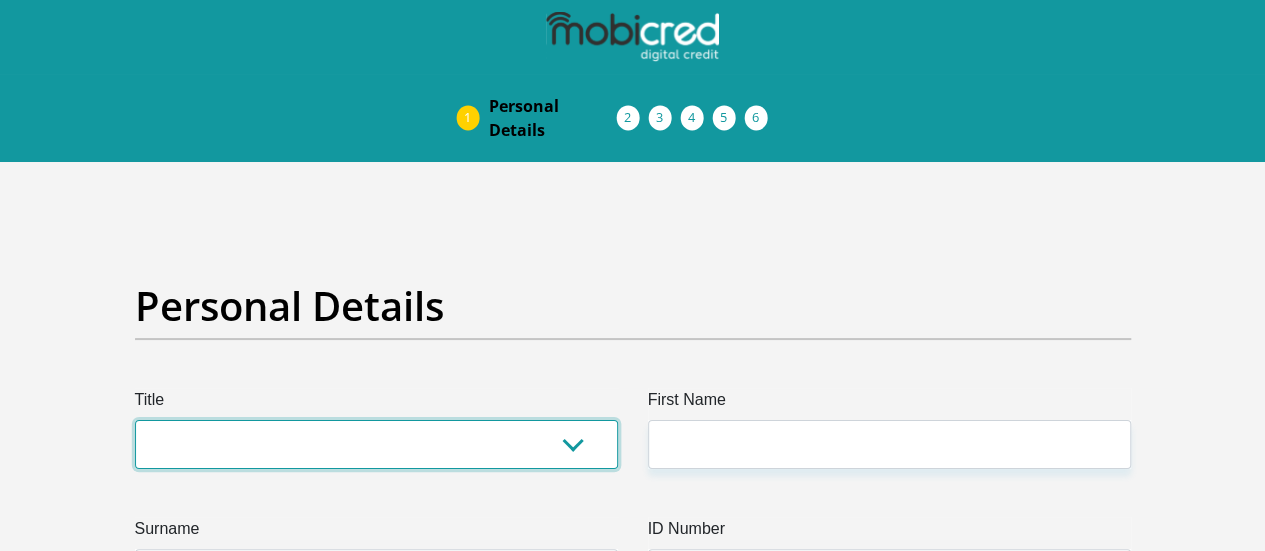click on "Mr
Ms
Mrs
Dr
Other" at bounding box center (376, 444) 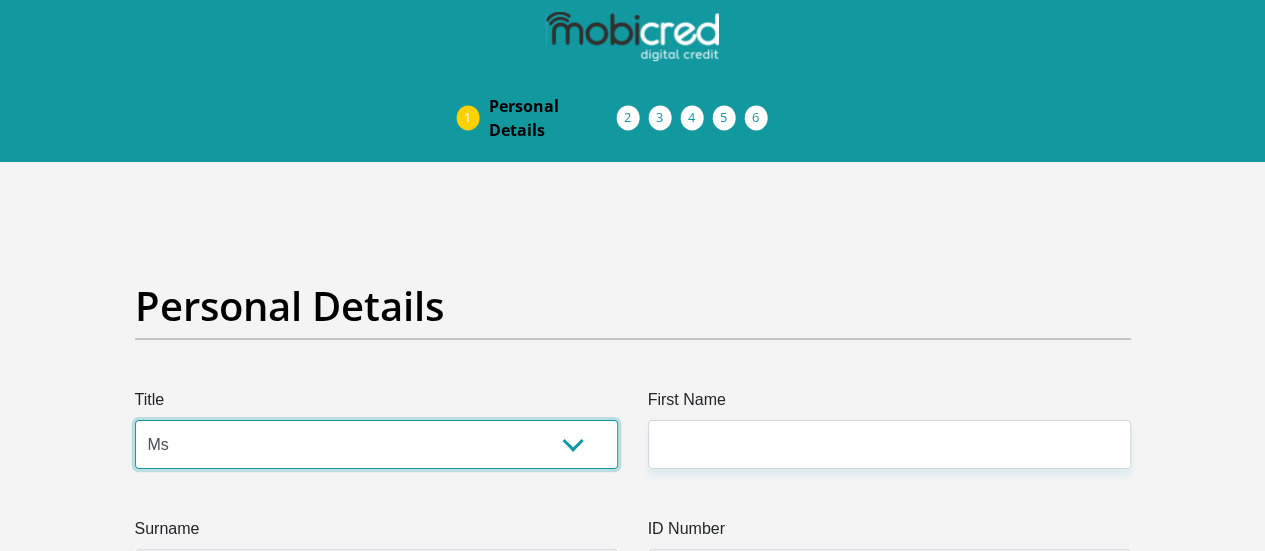 click on "Mr
Ms
Mrs
Dr
Other" at bounding box center (376, 444) 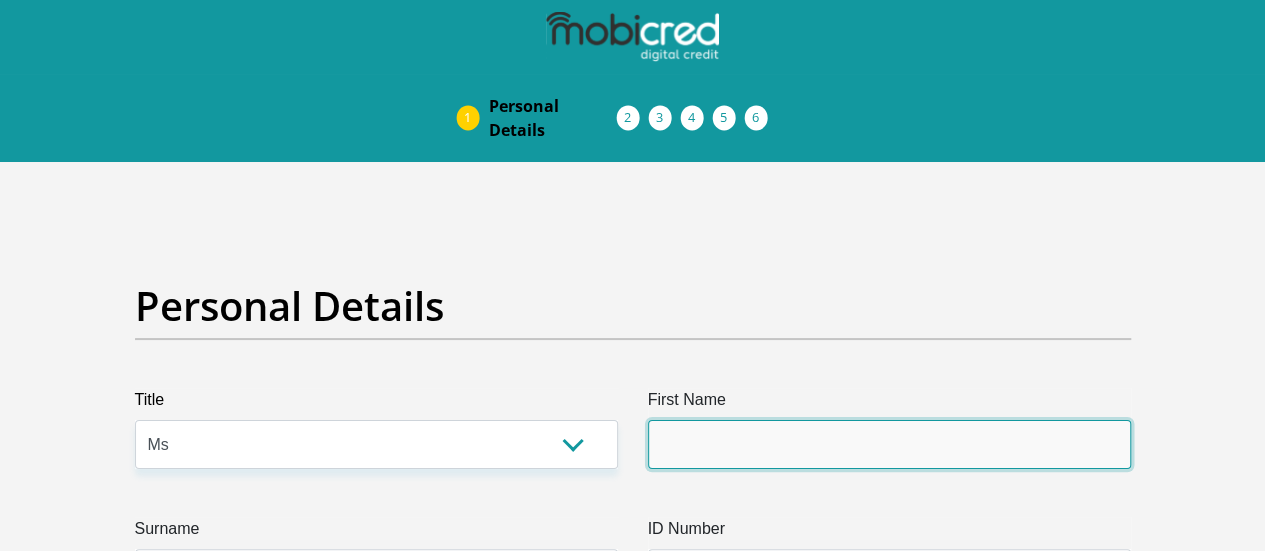 click on "First Name" at bounding box center [889, 444] 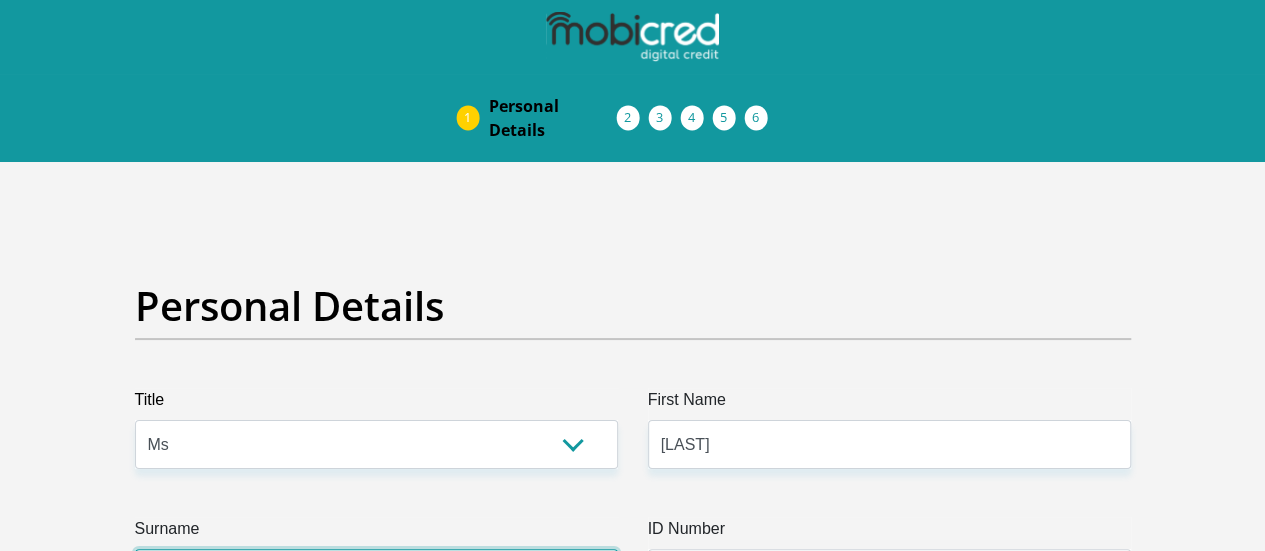 type on "[LAST]" 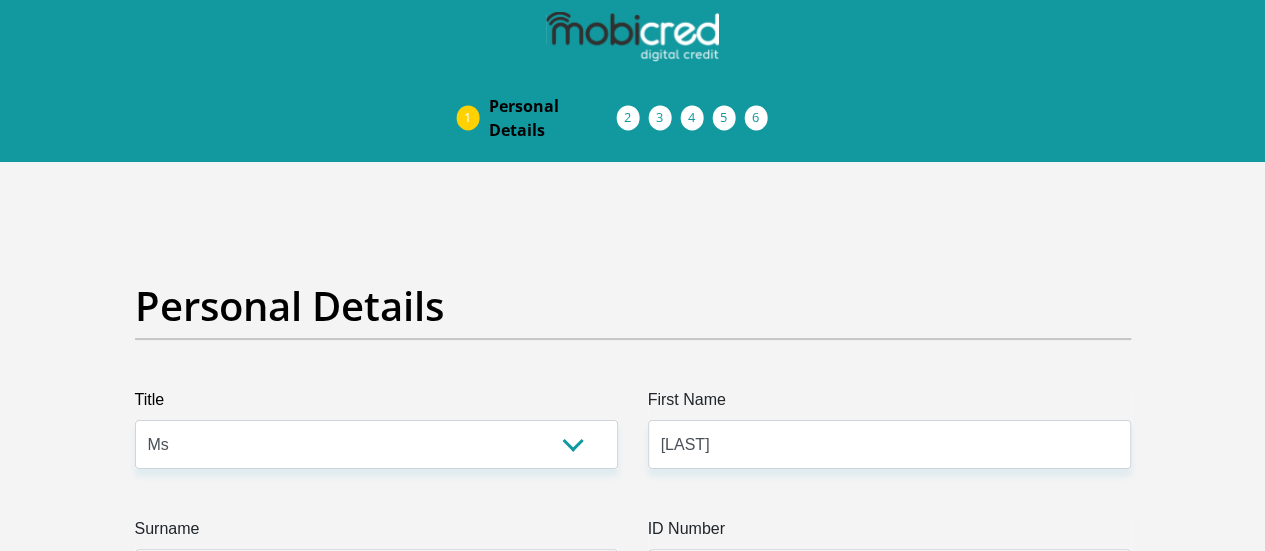 type on "[PHONE]" 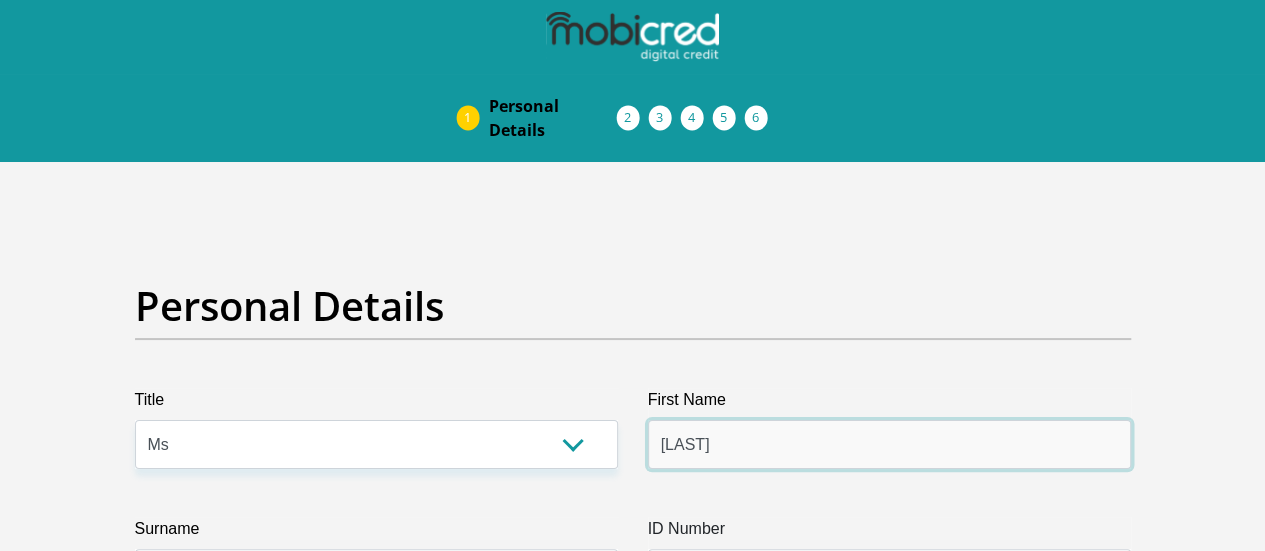 type on "[LAST]" 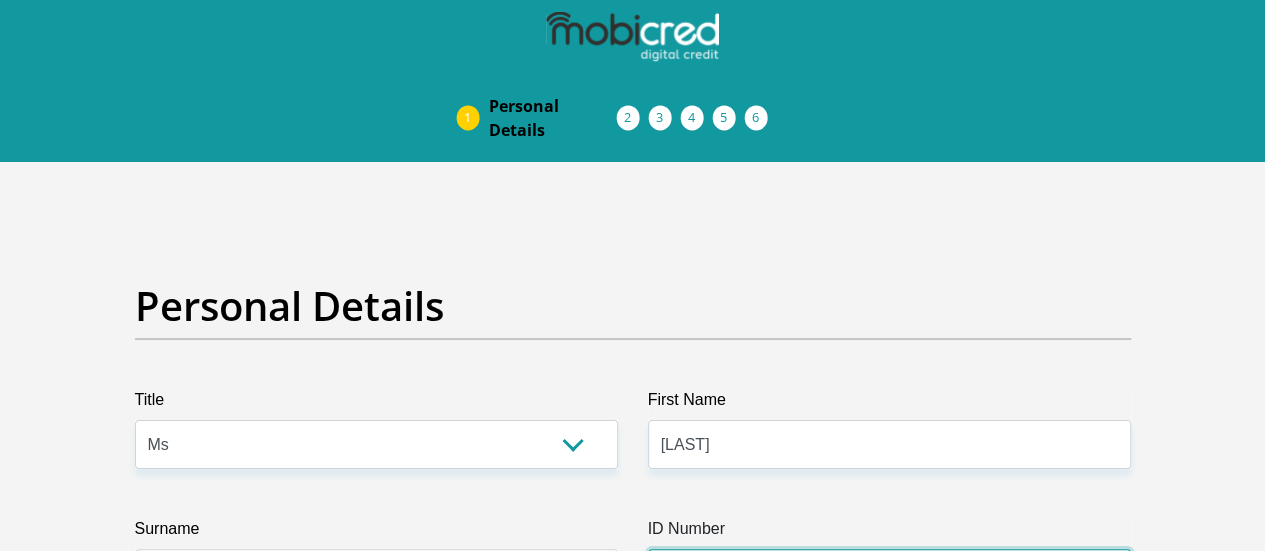 click on "ID Number" at bounding box center [889, 573] 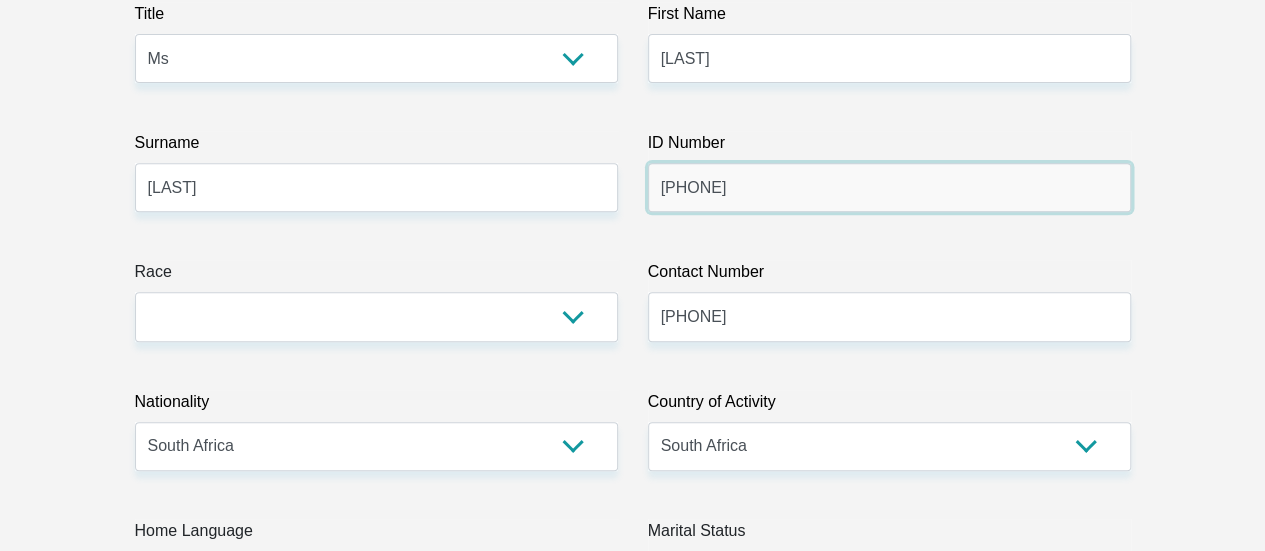 scroll, scrollTop: 426, scrollLeft: 0, axis: vertical 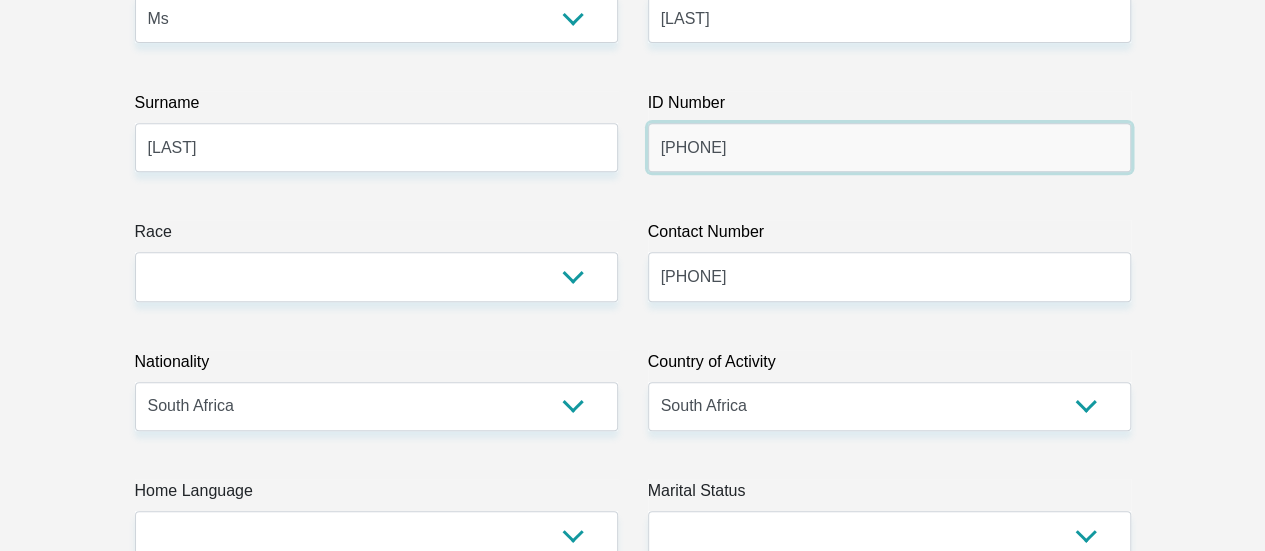 type on "[PHONE]" 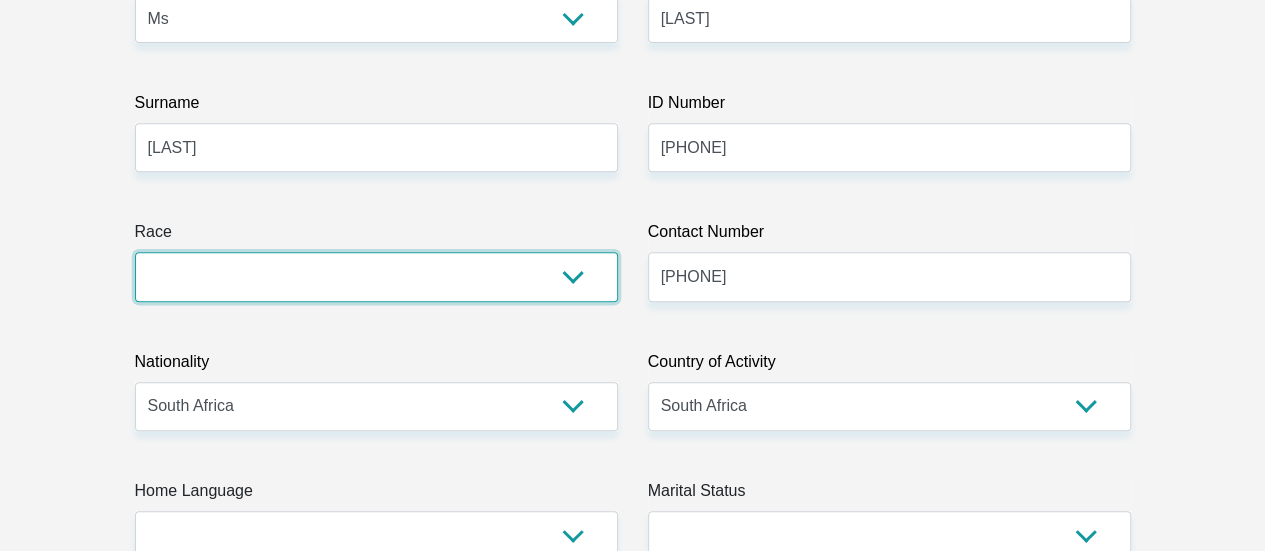 click on "Black
Coloured
Indian
White
Other" at bounding box center (376, 276) 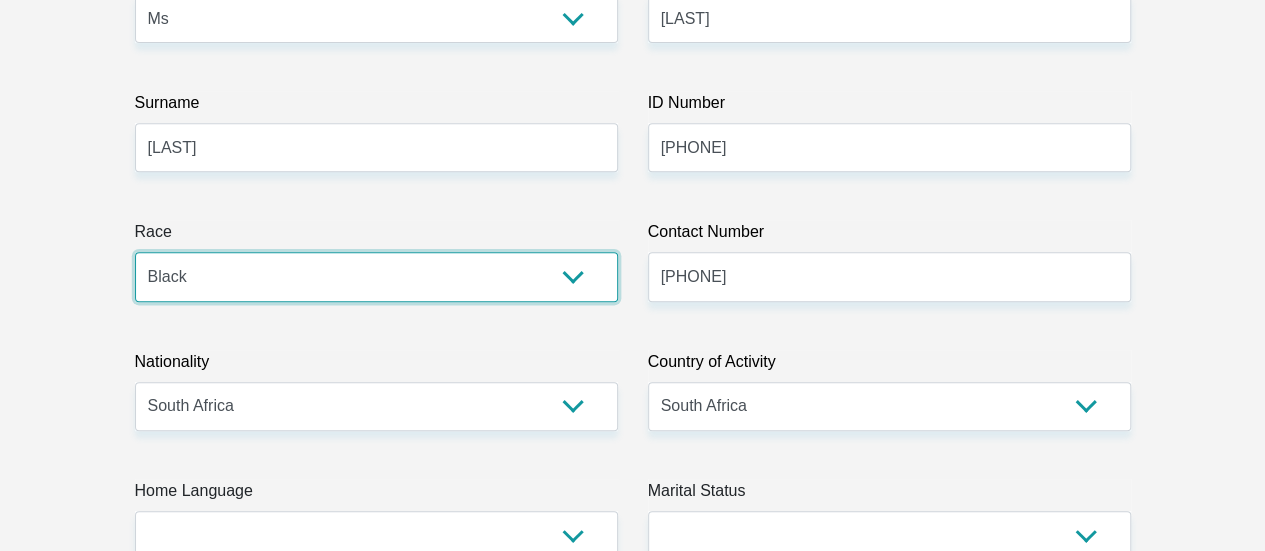 click on "Black
Coloured
Indian
White
Other" at bounding box center (376, 276) 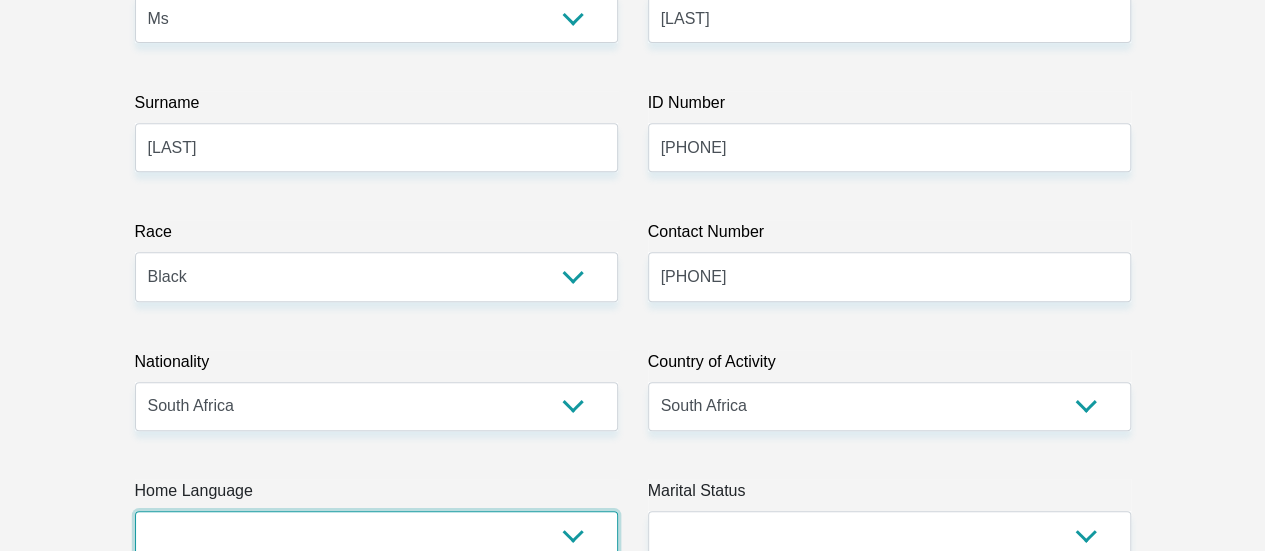 click on "Afrikaans
English
Sepedi
South Ndebele
Southern Sotho
Swati
Tsonga
Tswana
Venda
Xhosa
Zulu
Other" at bounding box center (376, 535) 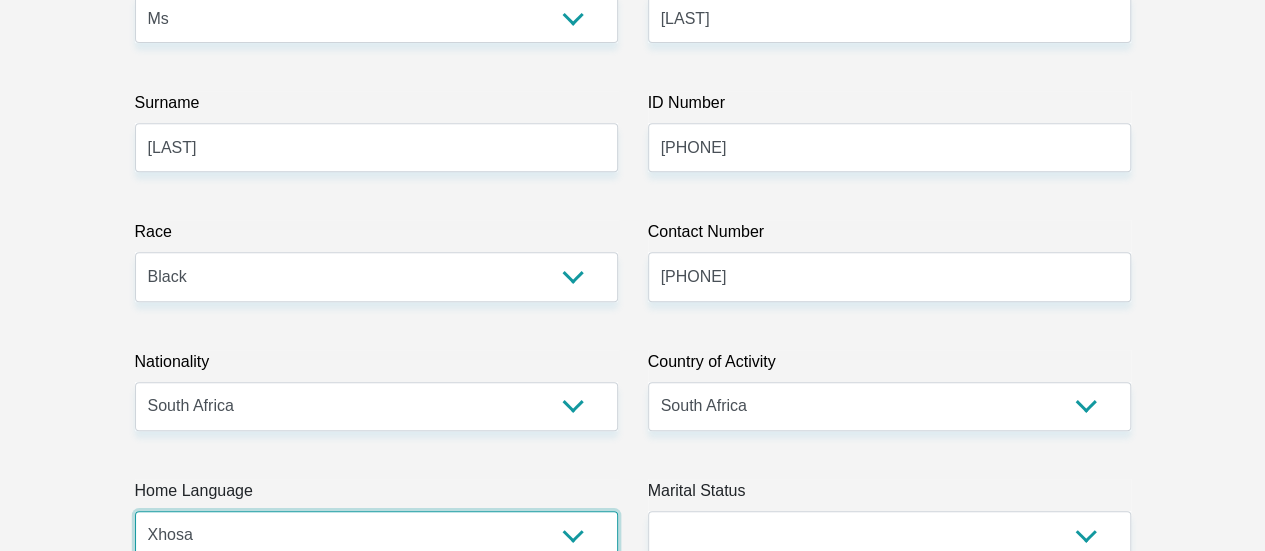 click on "Afrikaans
English
Sepedi
South Ndebele
Southern Sotho
Swati
Tsonga
Tswana
Venda
Xhosa
Zulu
Other" at bounding box center [376, 535] 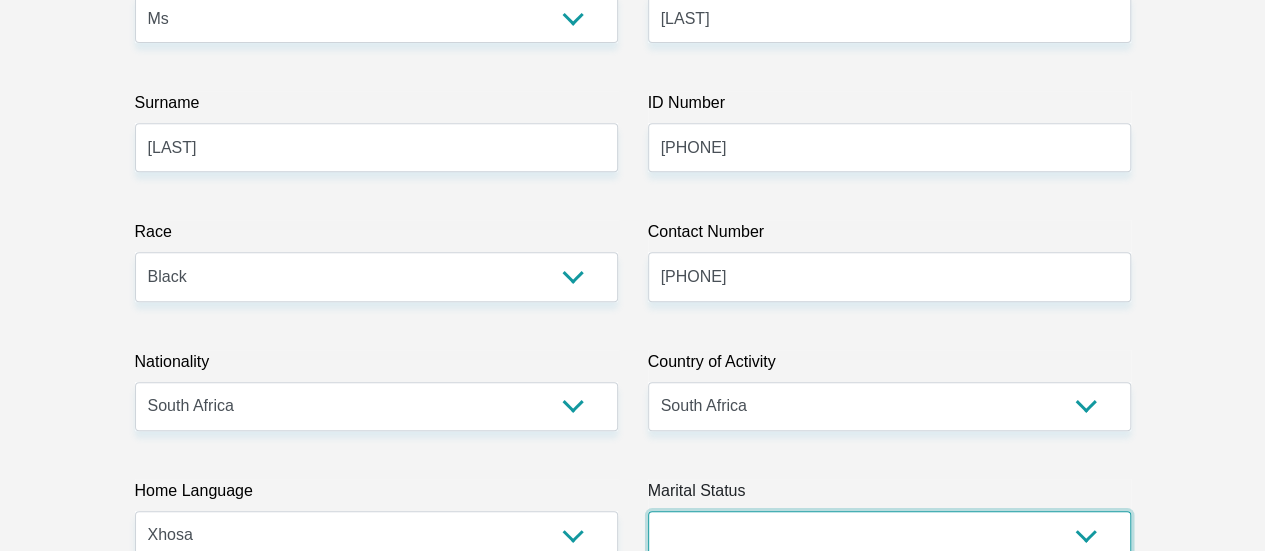 click on "Married ANC
Single
Divorced
Widowed
Married COP or Customary Law" at bounding box center (889, 535) 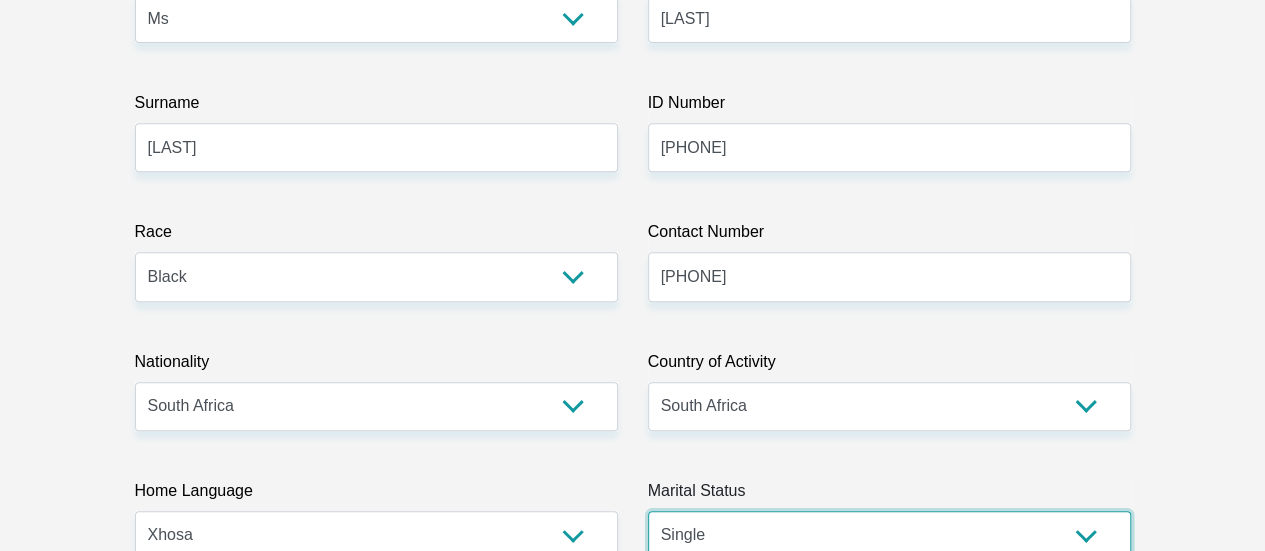 click on "Married ANC
Single
Divorced
Widowed
Married COP or Customary Law" at bounding box center [889, 535] 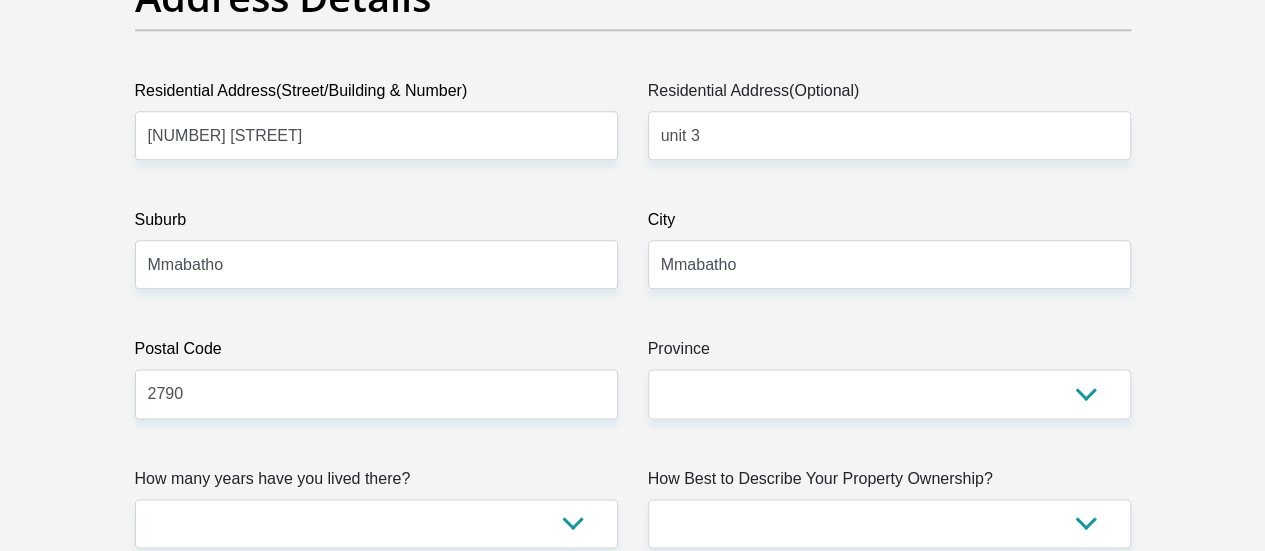 scroll, scrollTop: 1200, scrollLeft: 0, axis: vertical 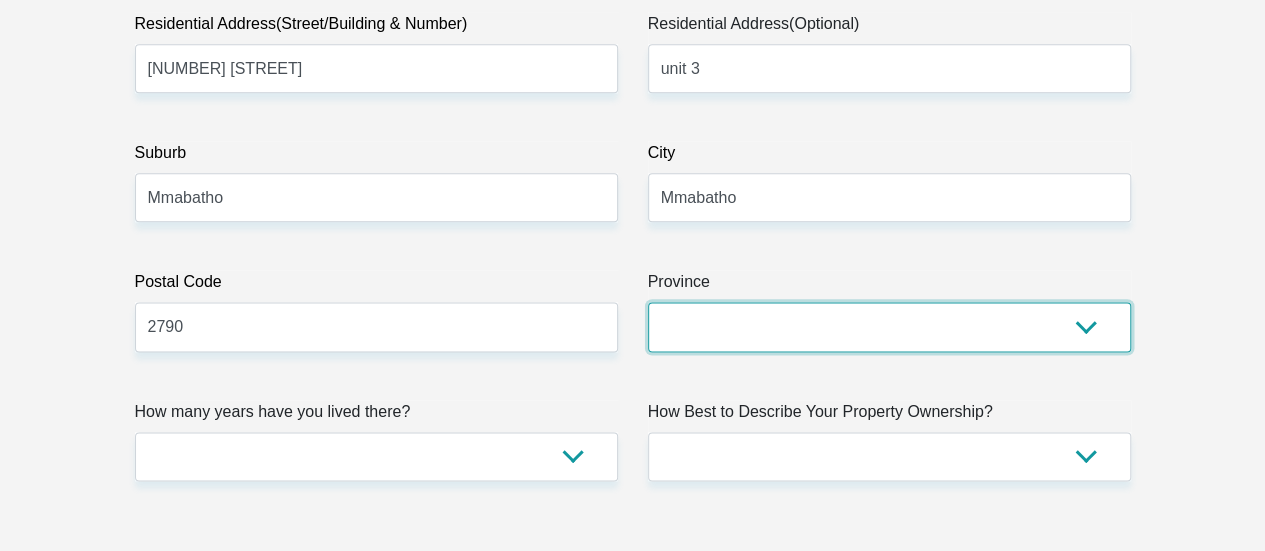 click on "Eastern Cape
Free State
Gauteng
KwaZulu-Natal
Limpopo
Mpumalanga
Northern Cape
North West
Western Cape" at bounding box center [889, 326] 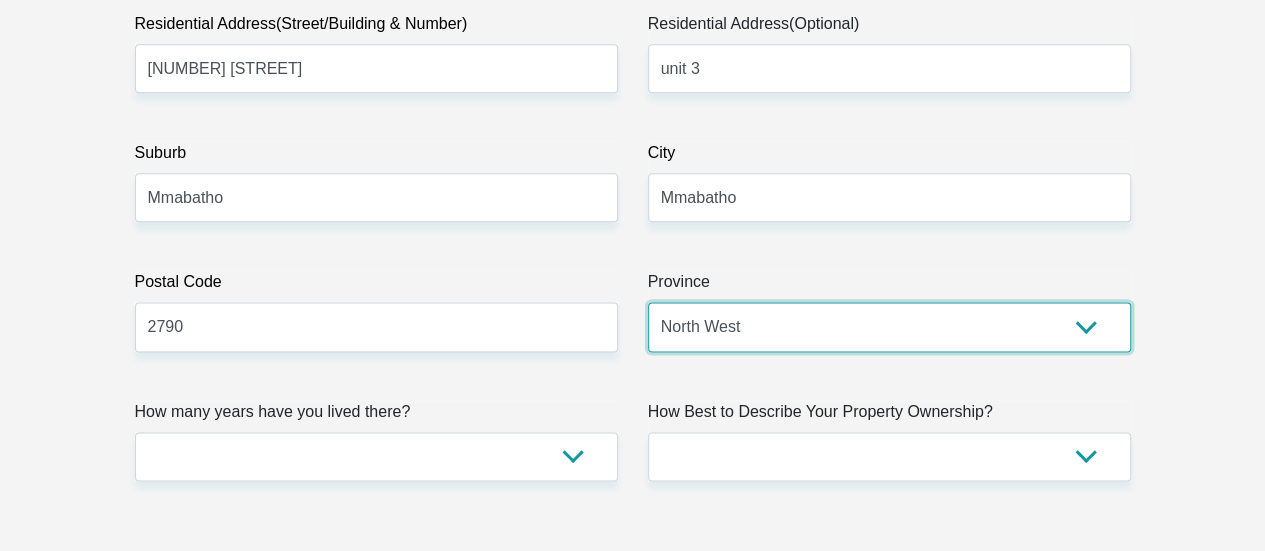 click on "Eastern Cape
Free State
Gauteng
KwaZulu-Natal
Limpopo
Mpumalanga
Northern Cape
North West
Western Cape" at bounding box center [889, 326] 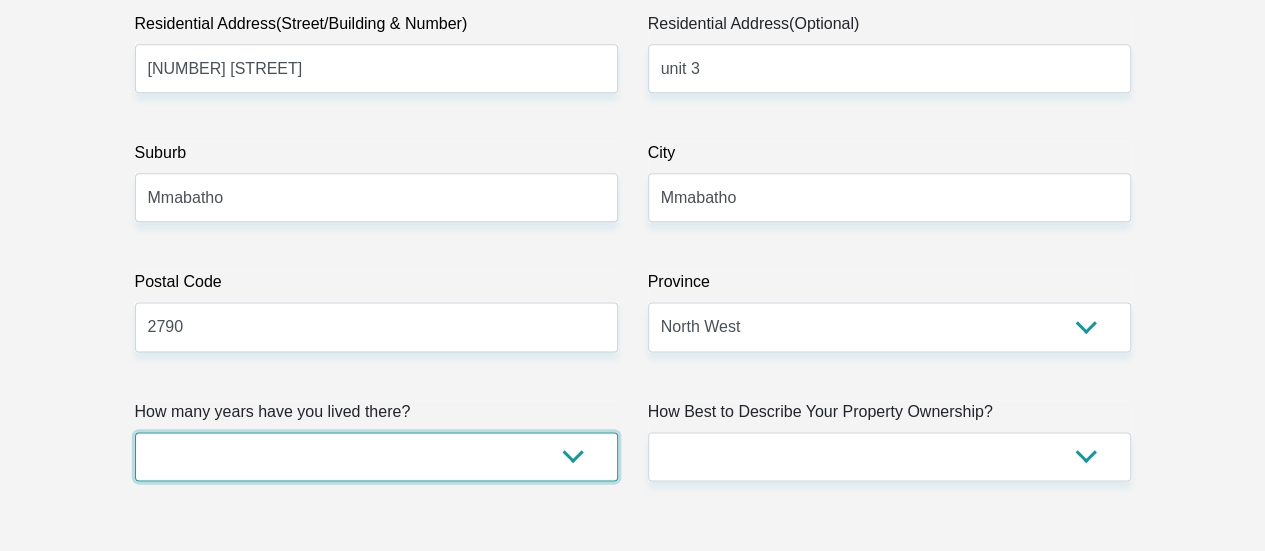 click on "less than 1 year
1-3 years
3-5 years
5+ years" at bounding box center (376, 456) 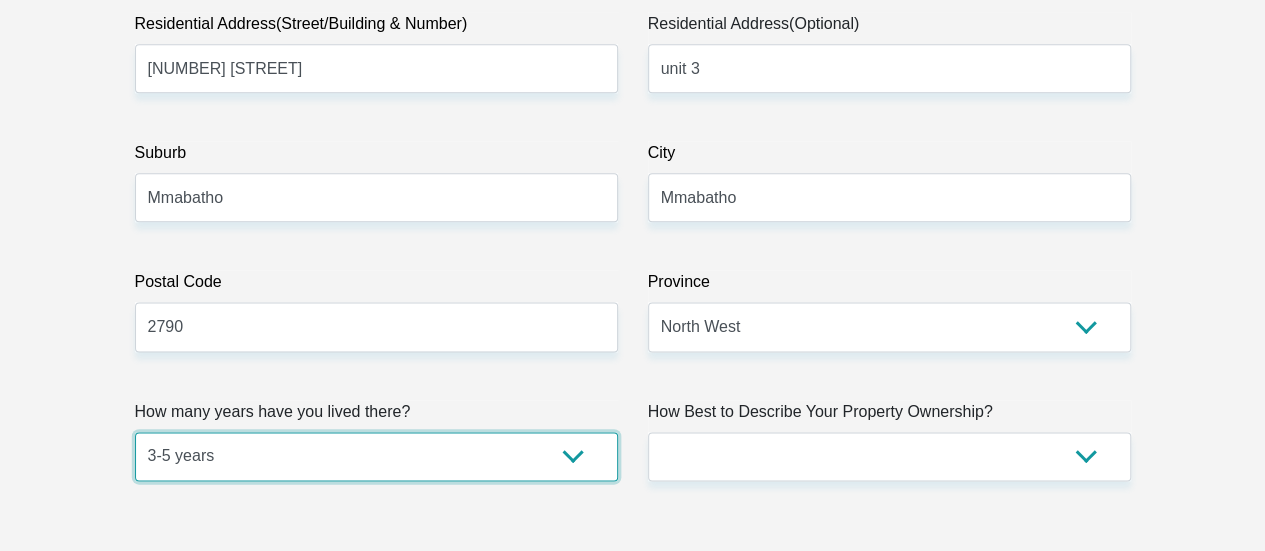 click on "less than 1 year
1-3 years
3-5 years
5+ years" at bounding box center (376, 456) 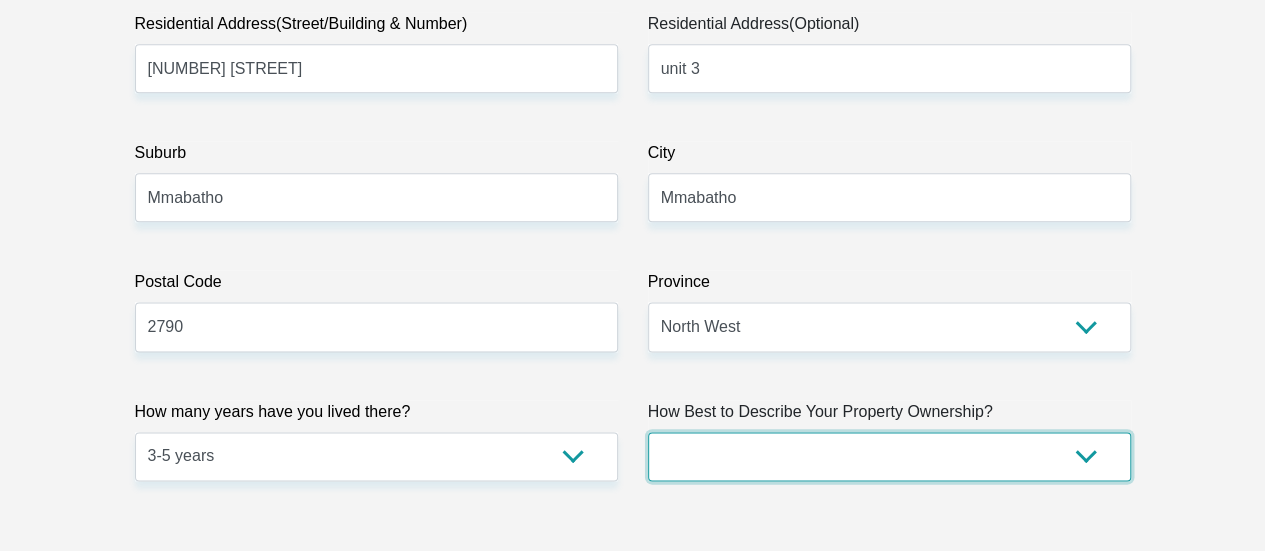 click on "Owned
Rented
Family Owned
Company Dwelling" at bounding box center [889, 456] 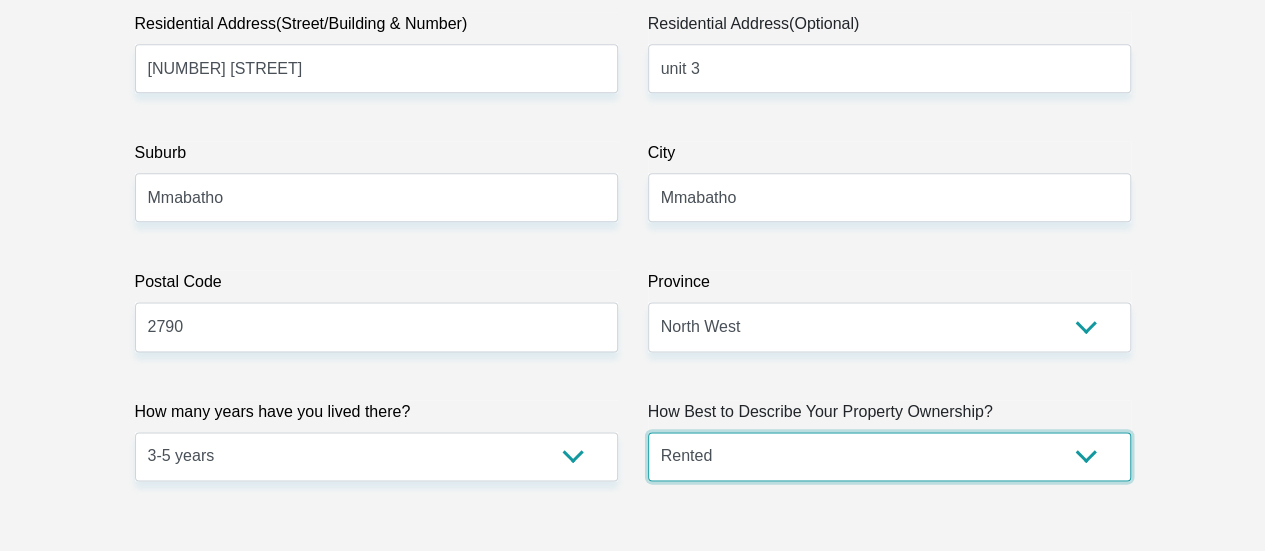 click on "Owned
Rented
Family Owned
Company Dwelling" at bounding box center [889, 456] 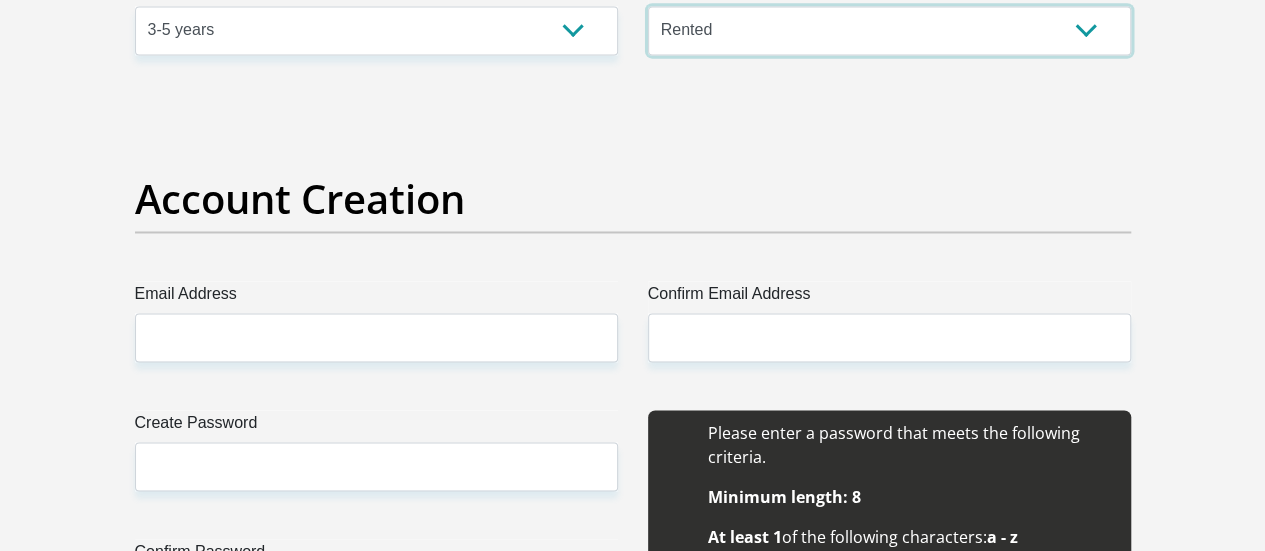 scroll, scrollTop: 1666, scrollLeft: 0, axis: vertical 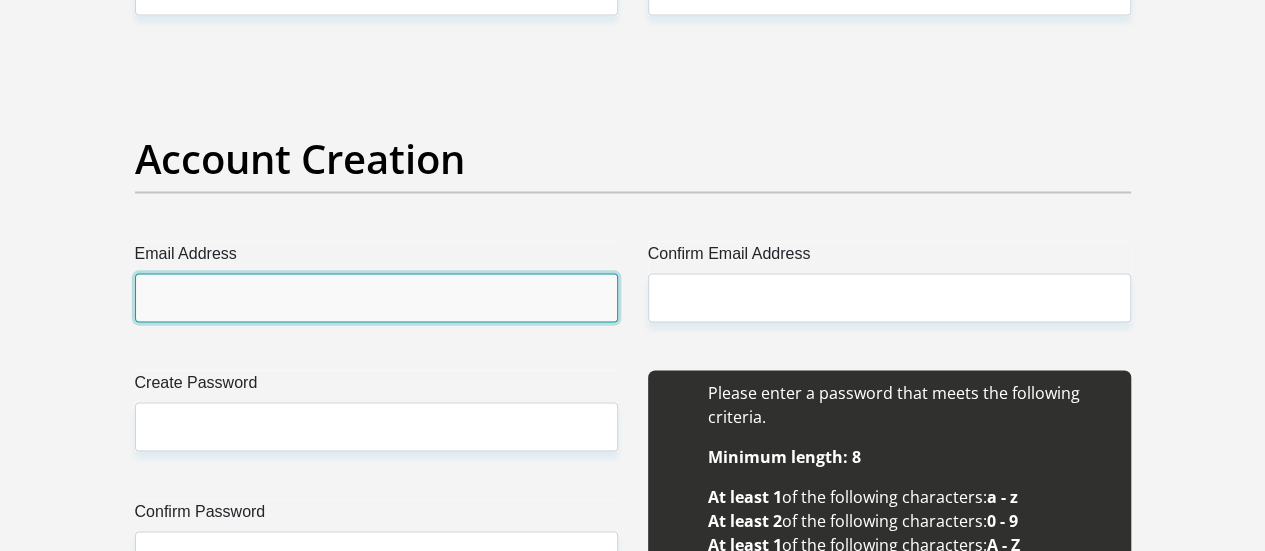 click on "Email Address" at bounding box center (376, 297) 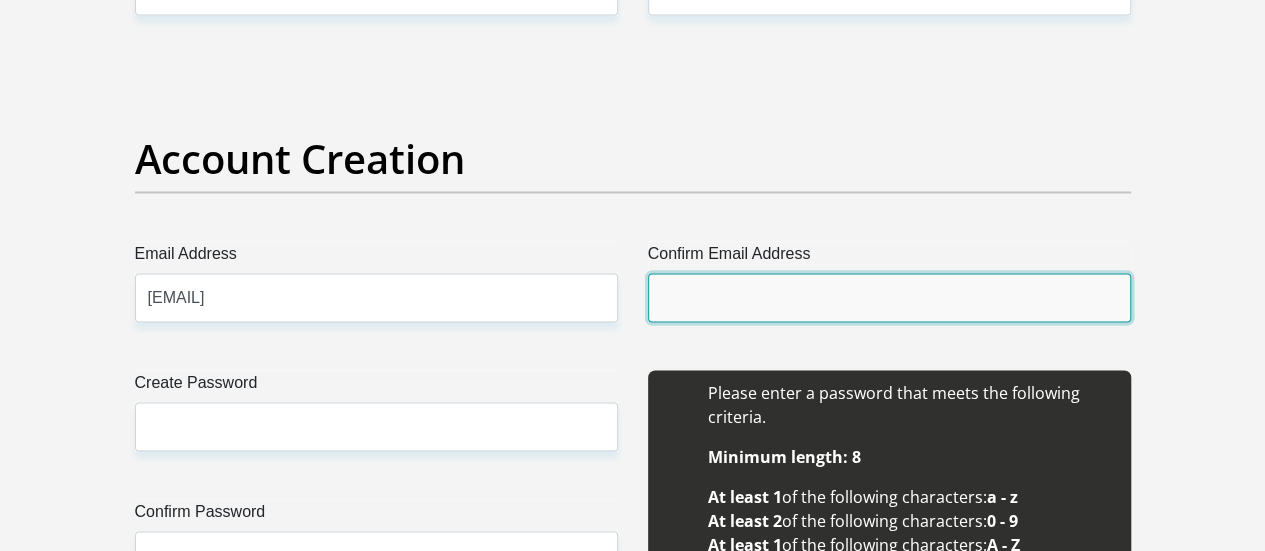 type on "[EMAIL]" 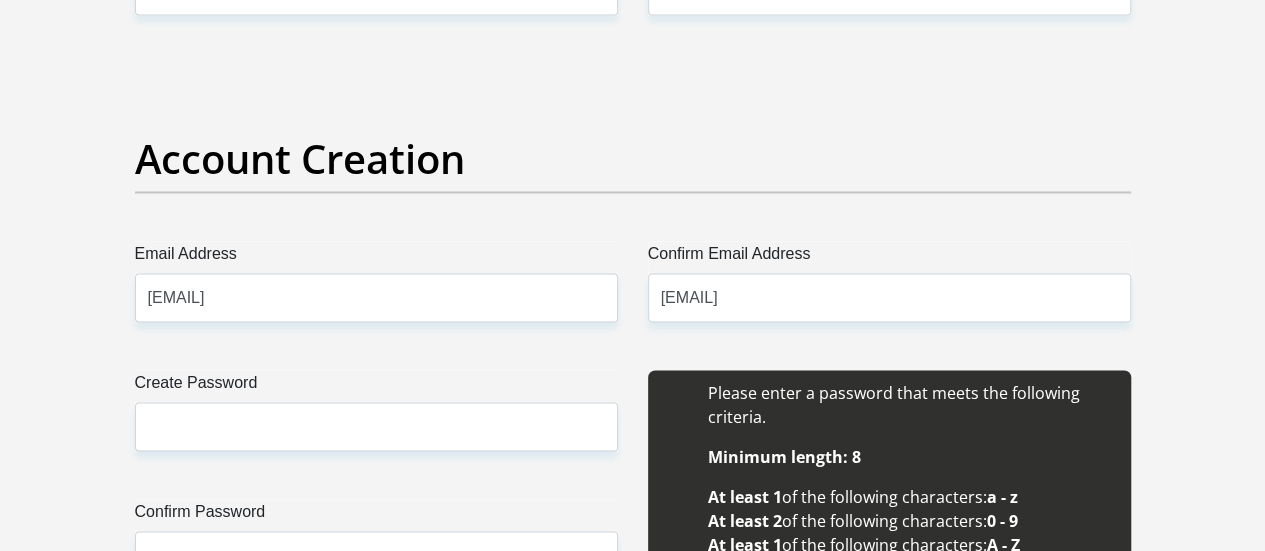 type 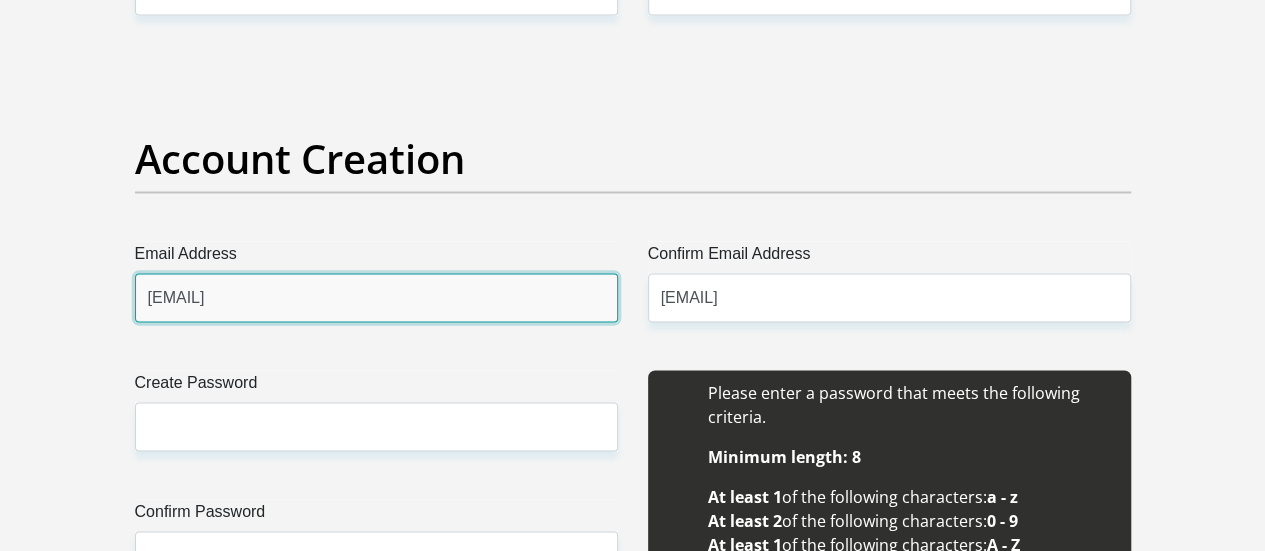 type 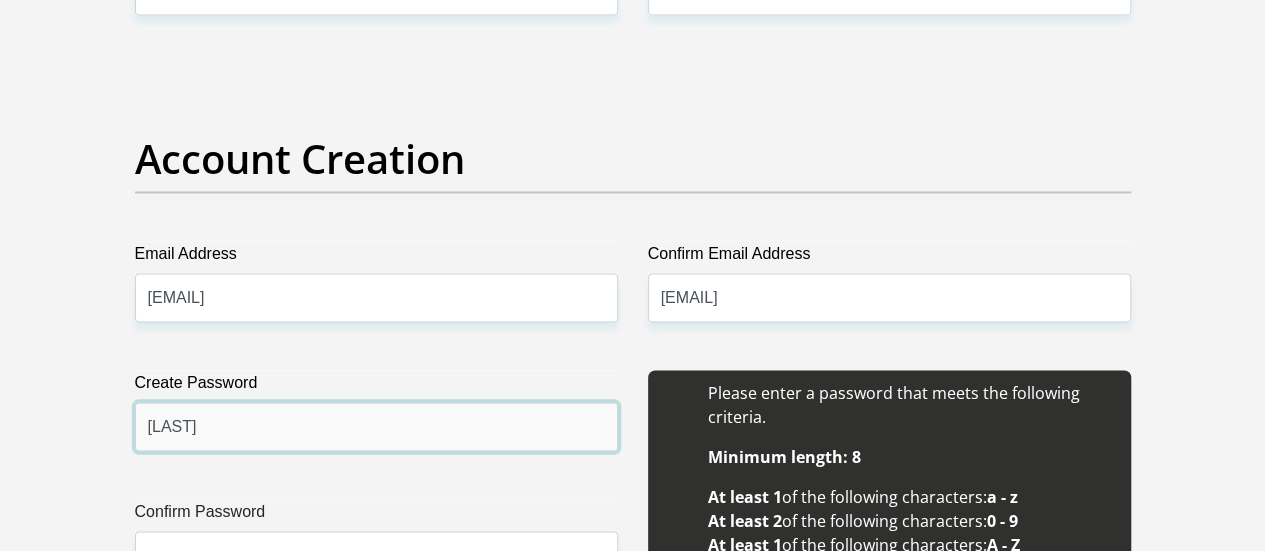 type on "[LAST]" 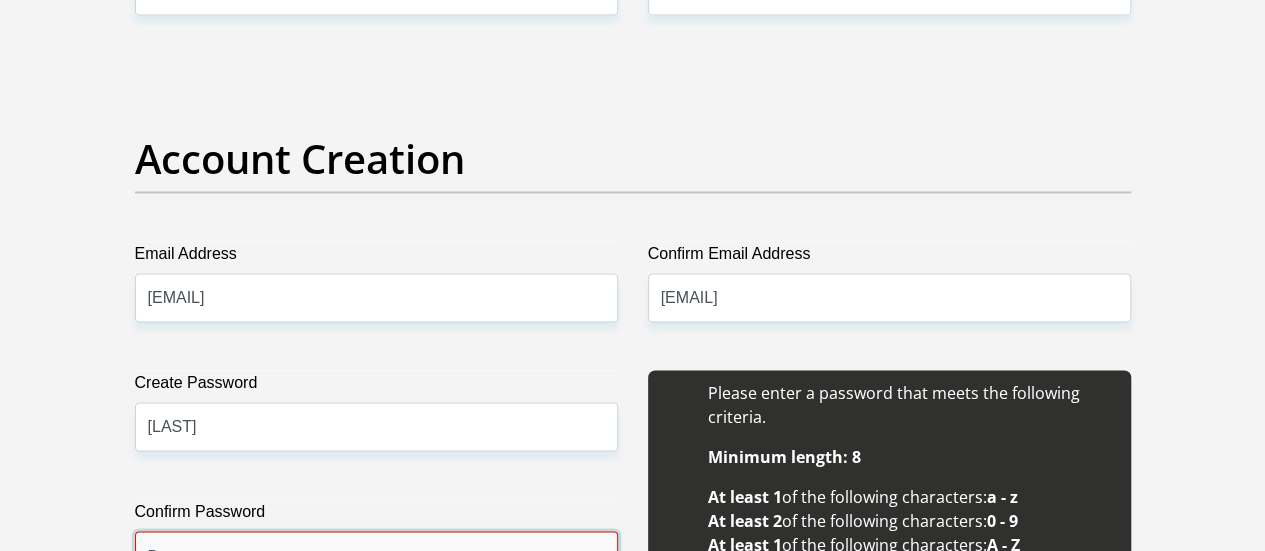type on "D" 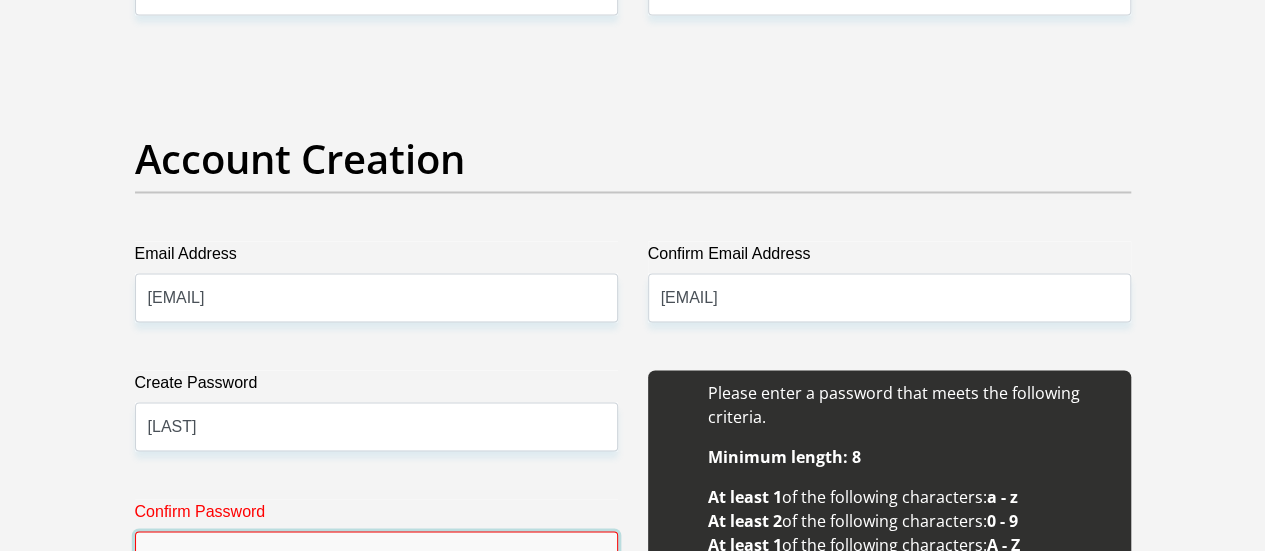 type on "D" 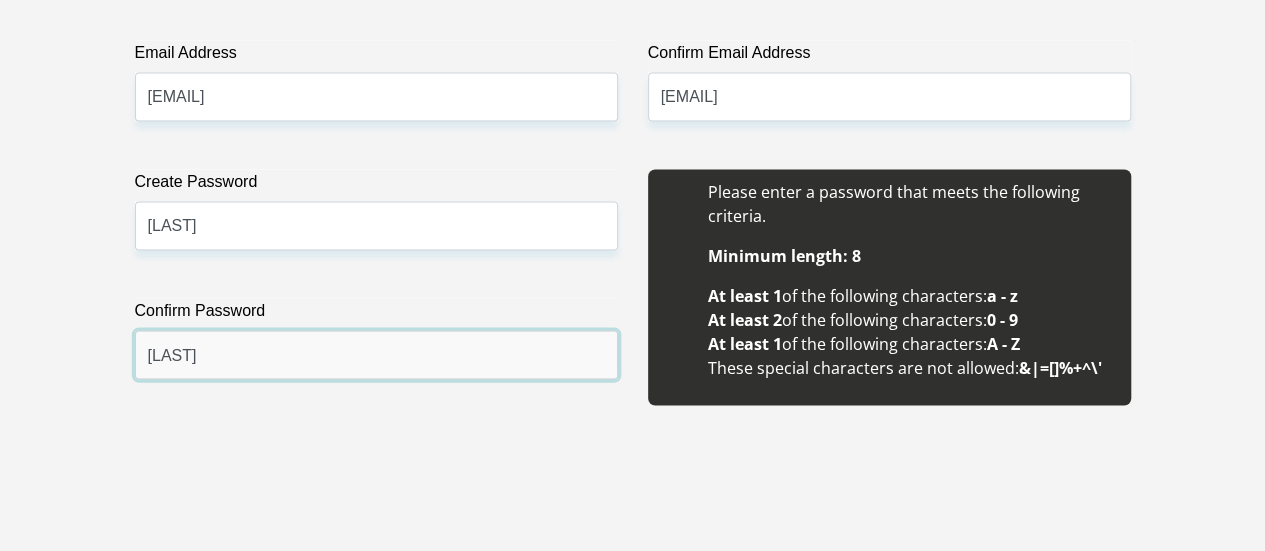 scroll, scrollTop: 1907, scrollLeft: 0, axis: vertical 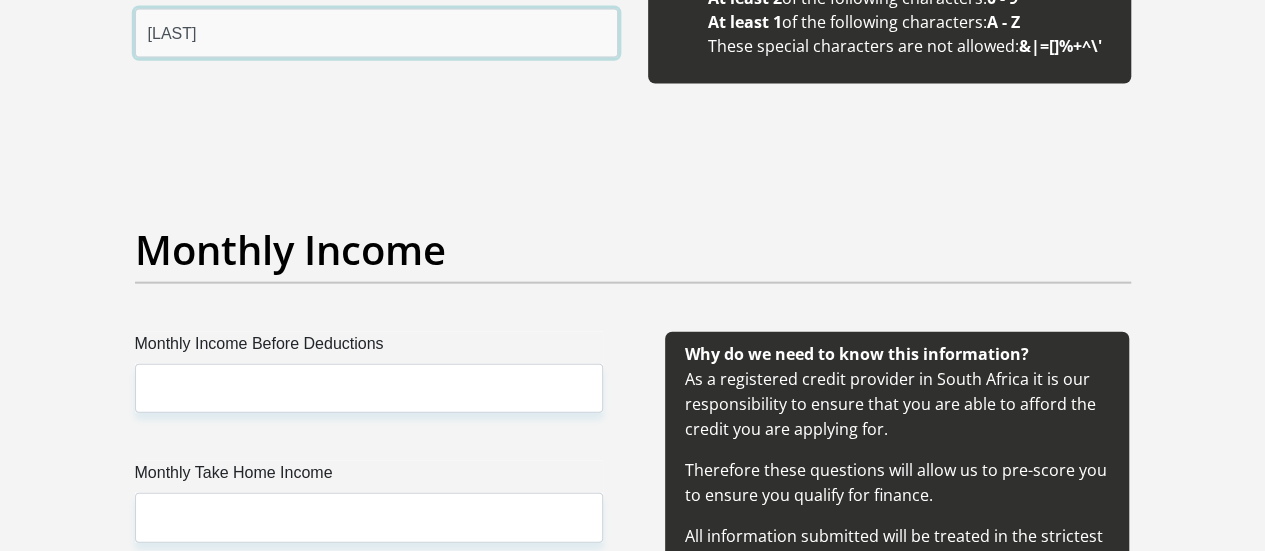type on "[LAST]" 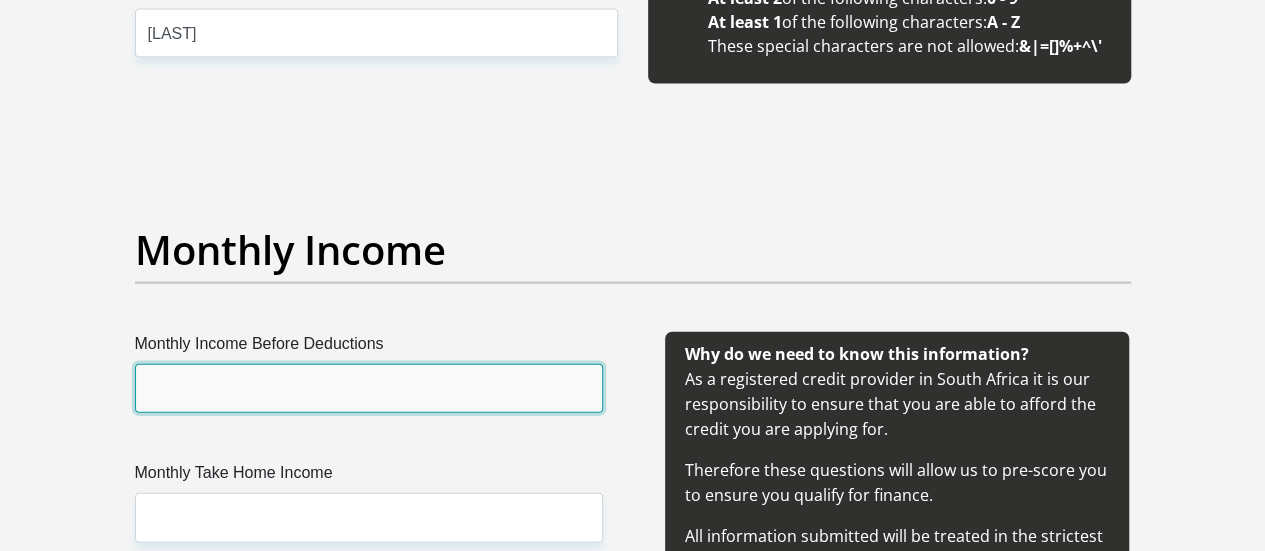 click on "Monthly Income Before Deductions" at bounding box center (369, 388) 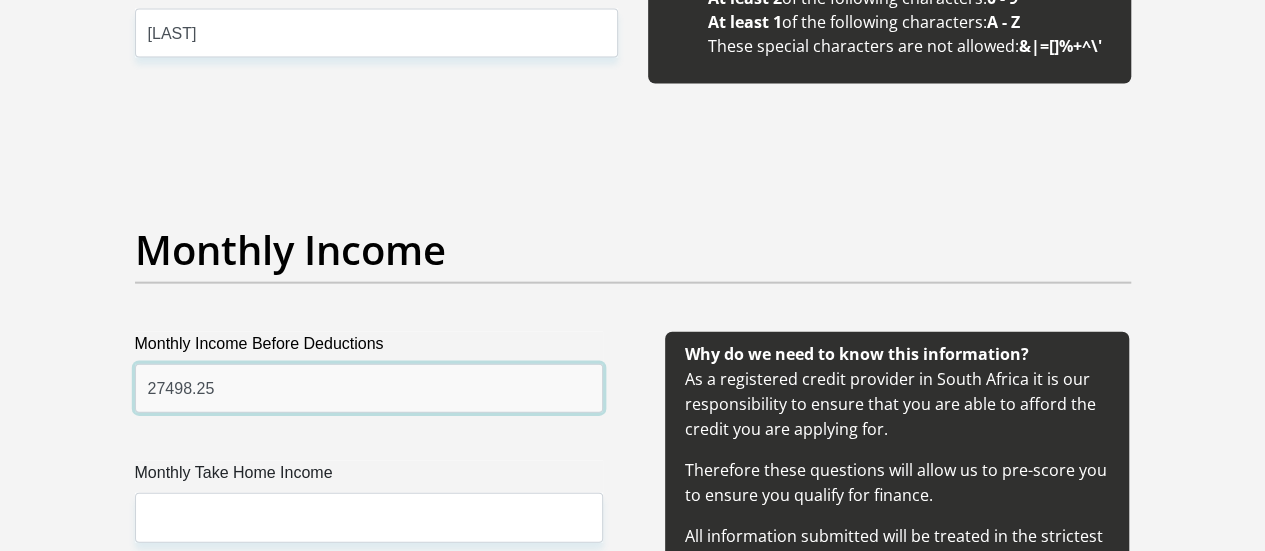 type on "27498.25" 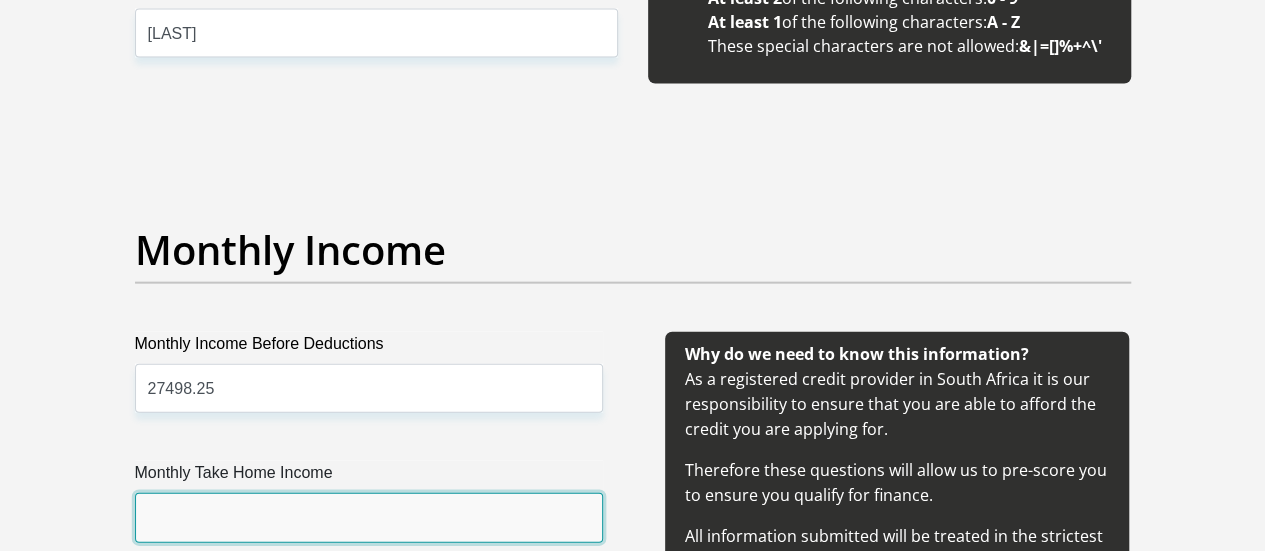 click on "Monthly Take Home Income" at bounding box center [369, 517] 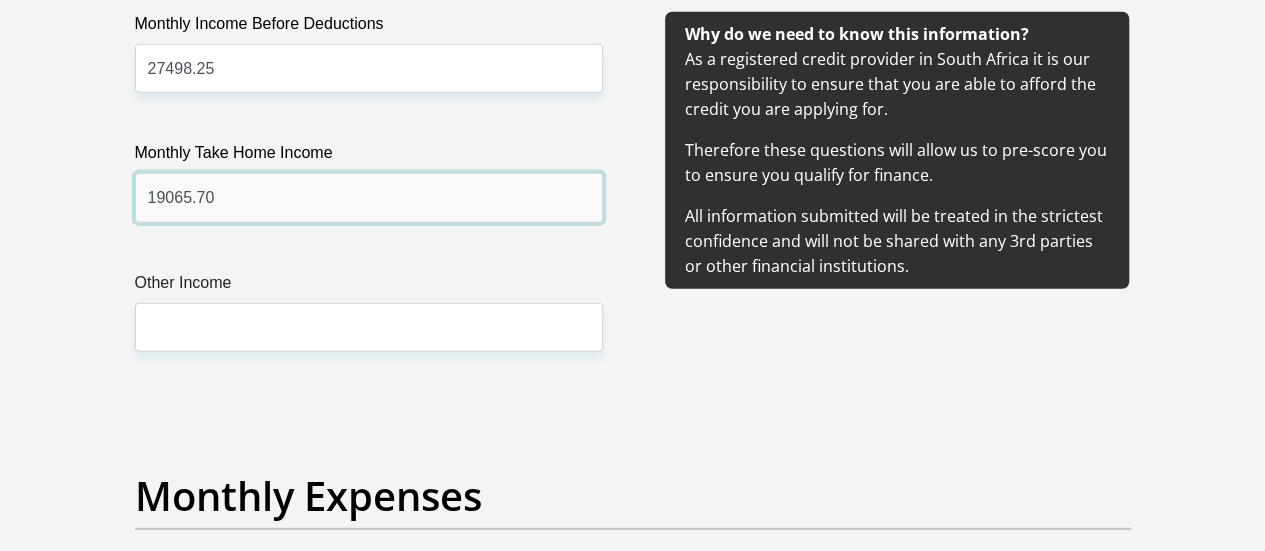 scroll, scrollTop: 2548, scrollLeft: 0, axis: vertical 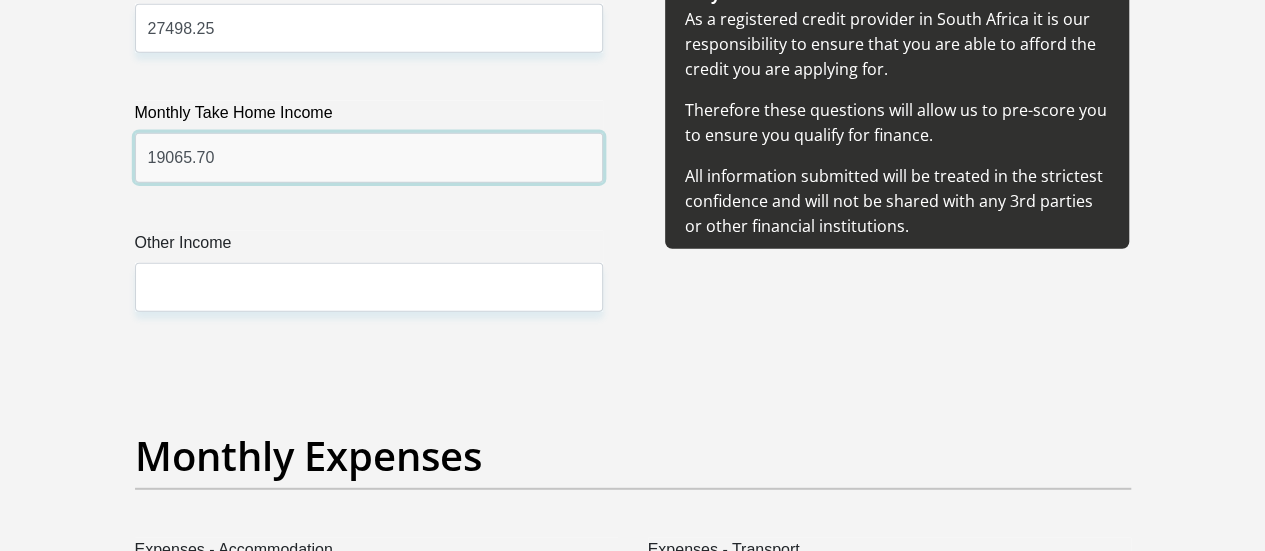 type on "19065.70" 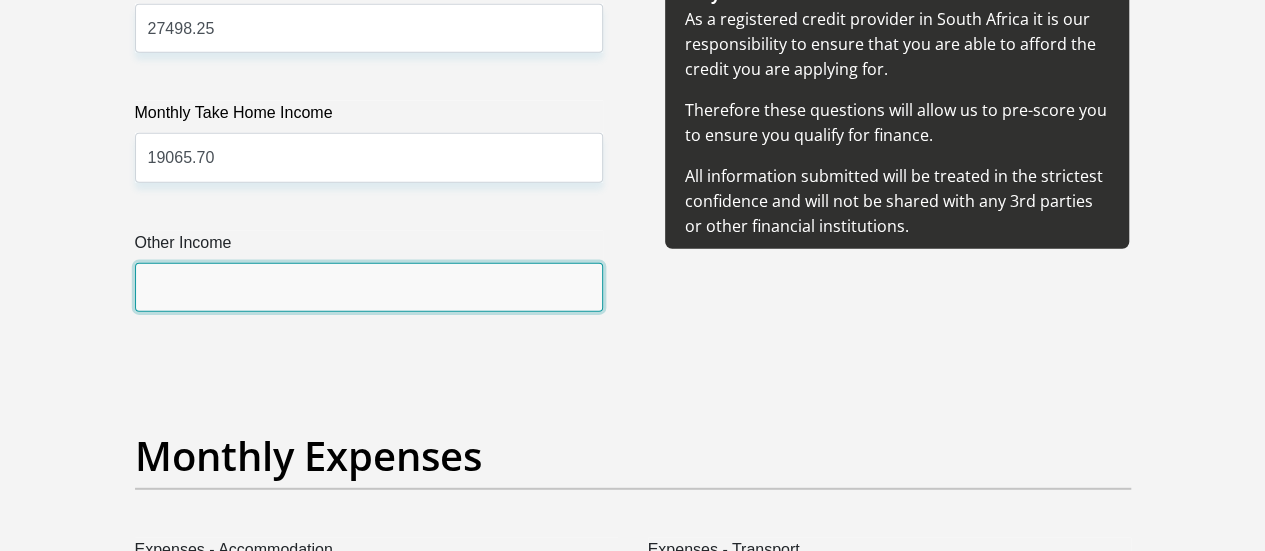 click on "Other Income" at bounding box center (369, 287) 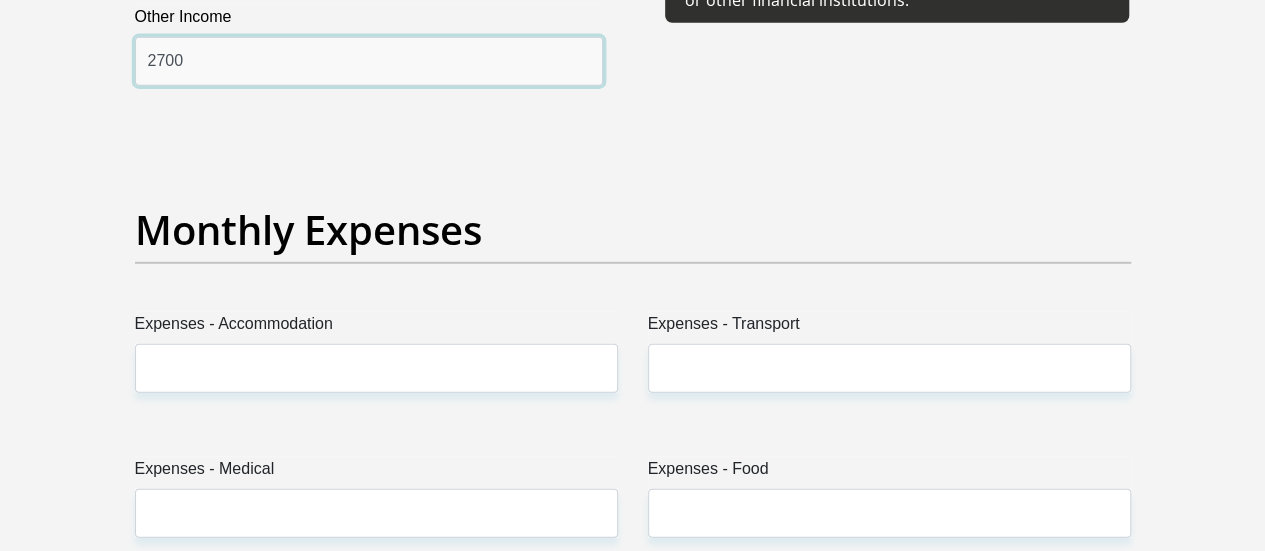scroll, scrollTop: 2788, scrollLeft: 0, axis: vertical 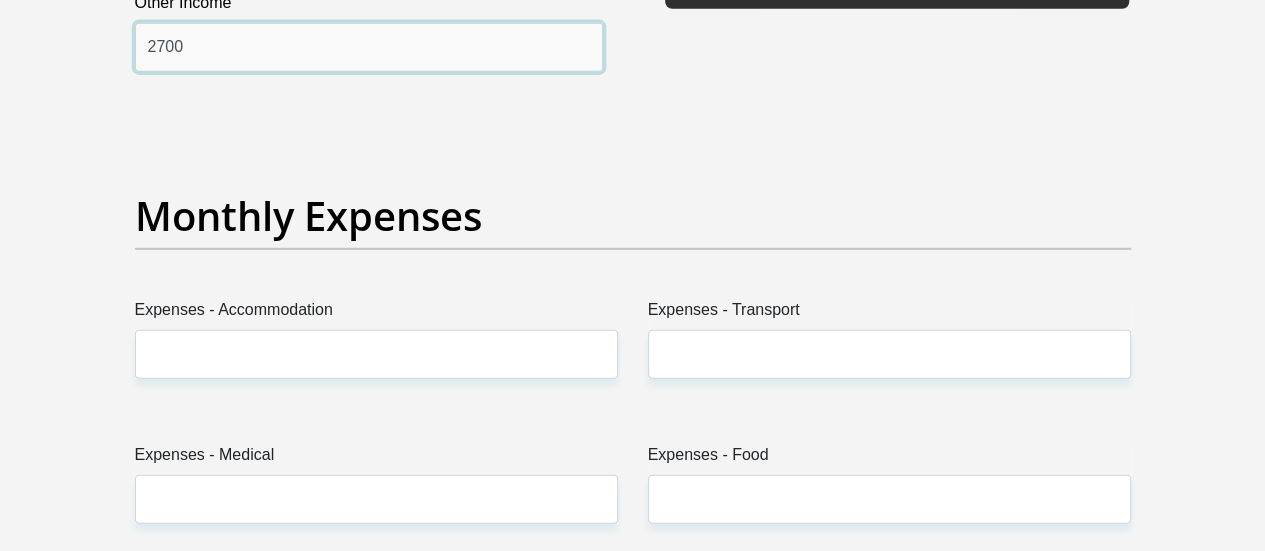 type on "2700" 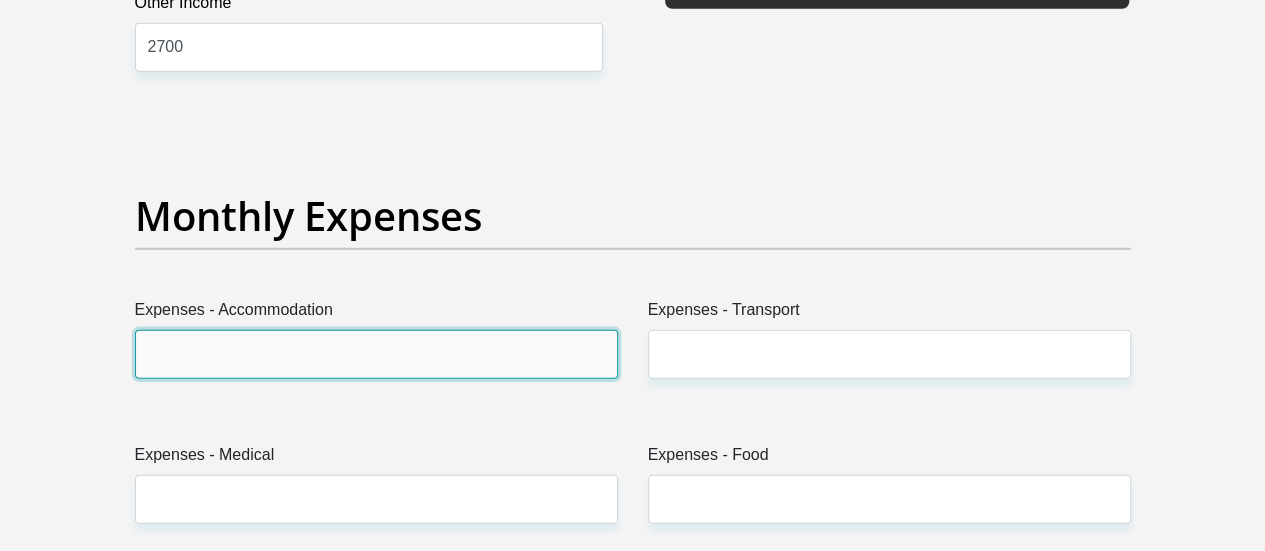 click on "Expenses - Accommodation" at bounding box center (376, 354) 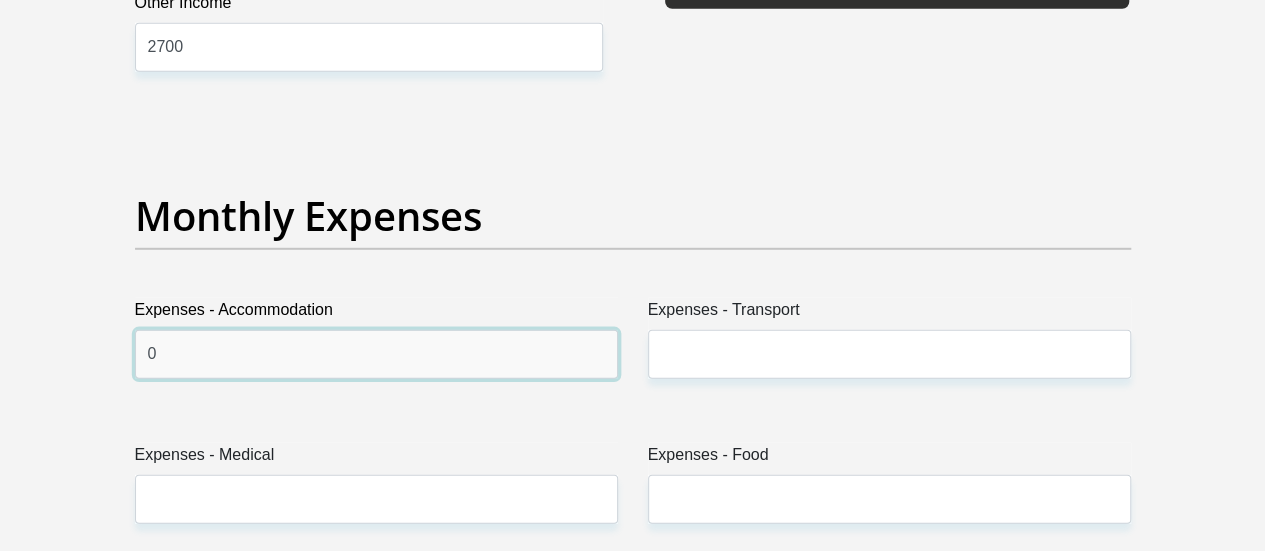 type on "0" 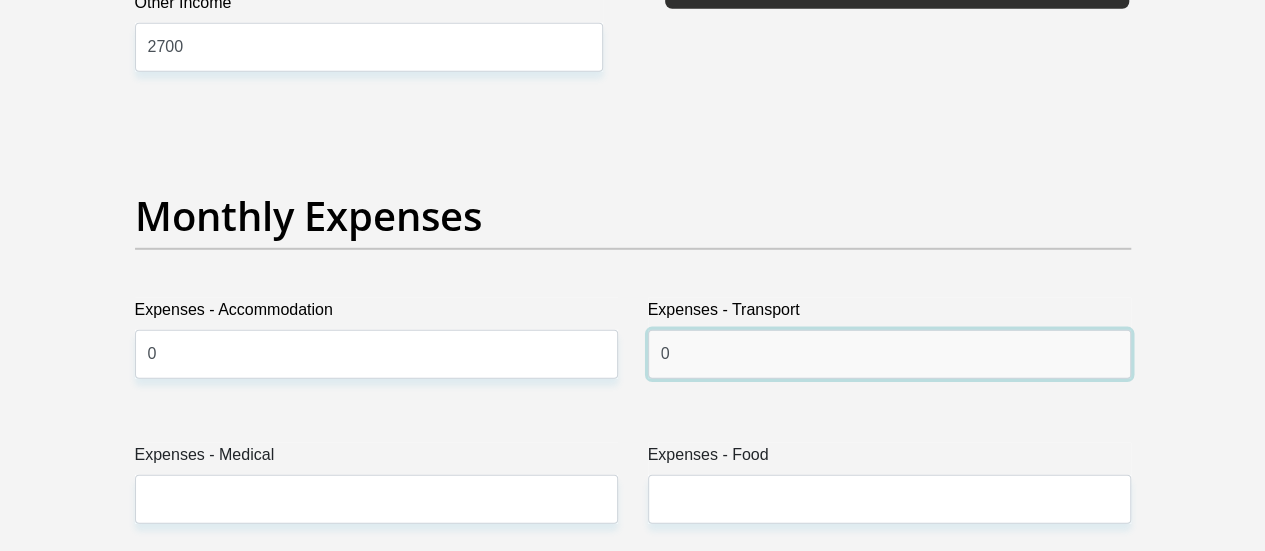 type on "0" 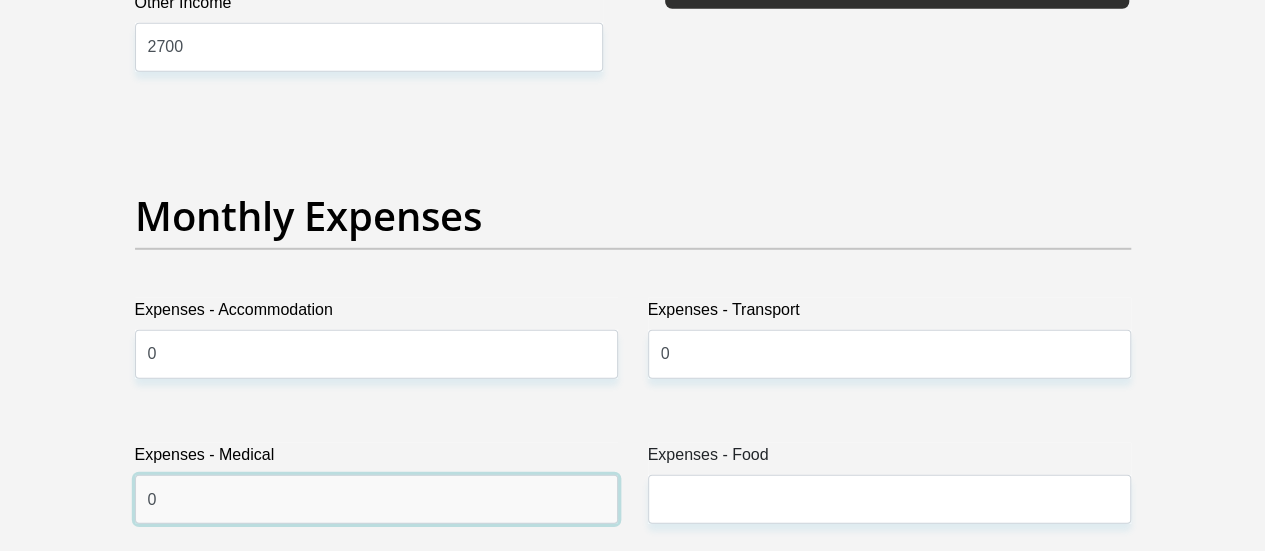 type on "0" 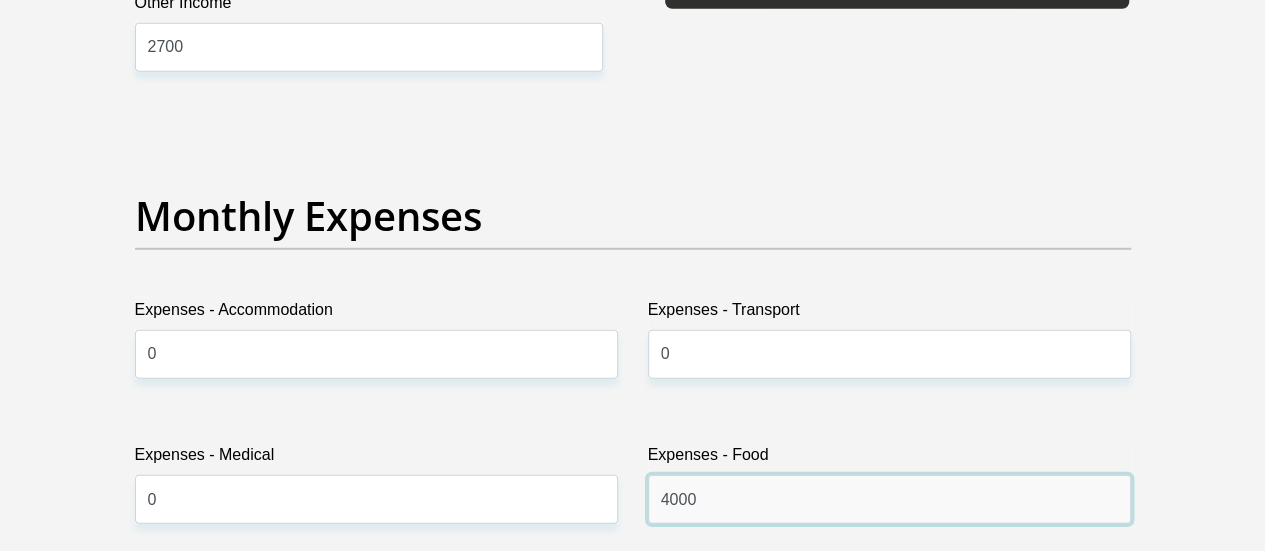 type on "4000" 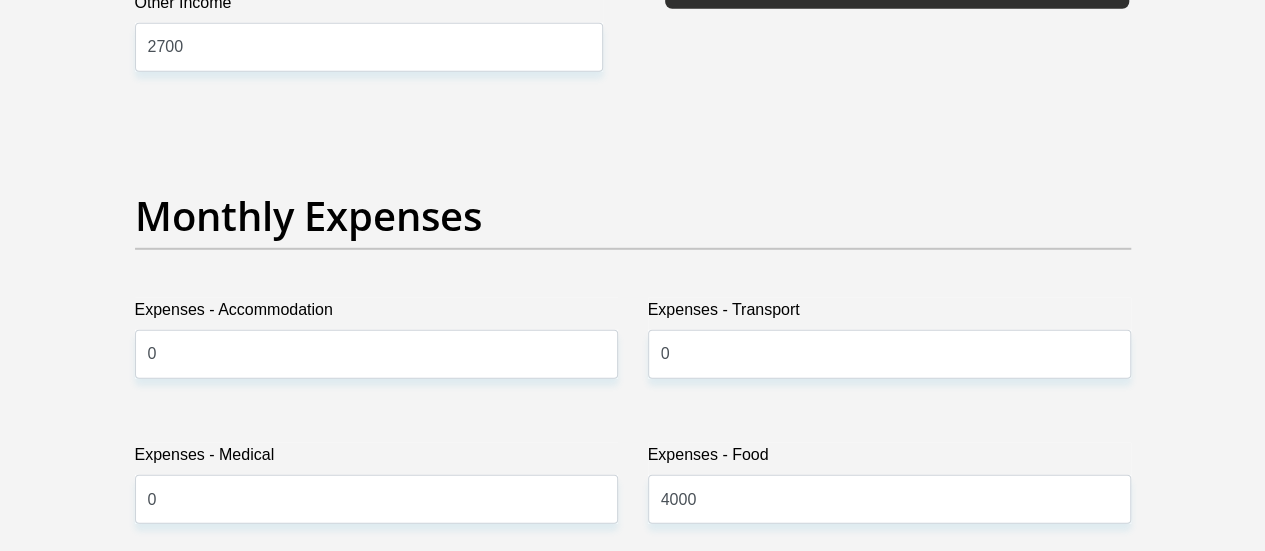 scroll, scrollTop: 2828, scrollLeft: 0, axis: vertical 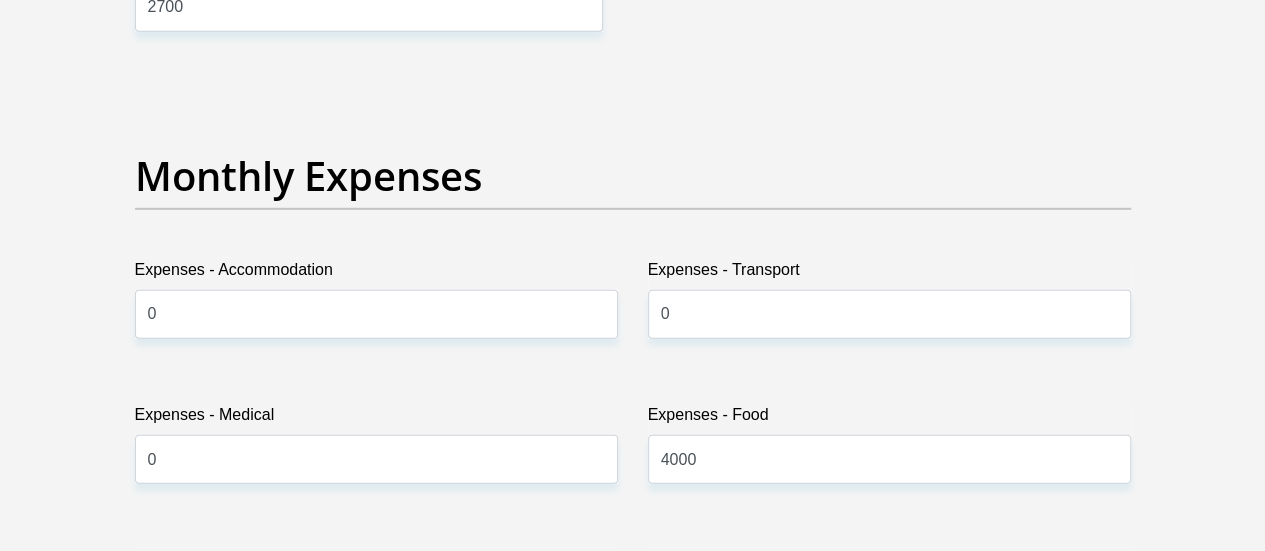 type on "500" 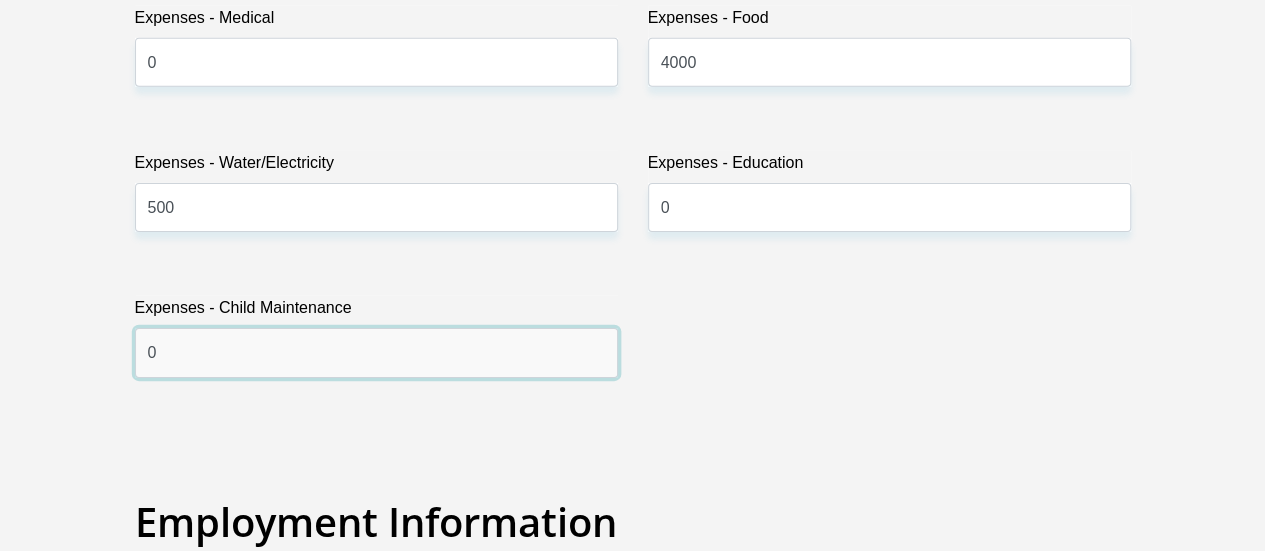 type on "0" 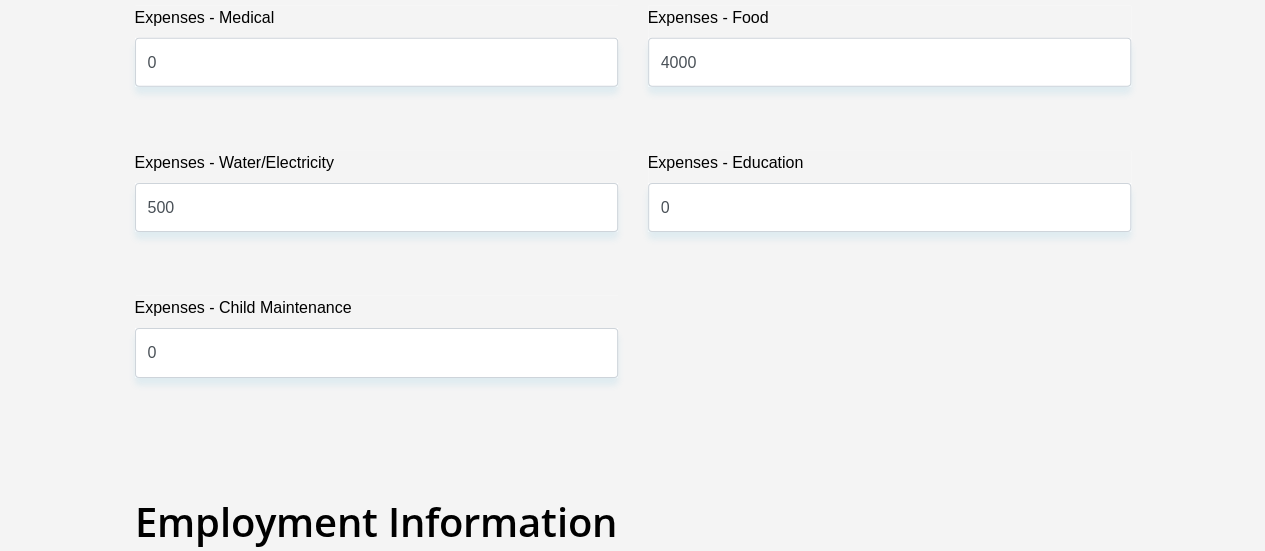 scroll, scrollTop: 3532, scrollLeft: 0, axis: vertical 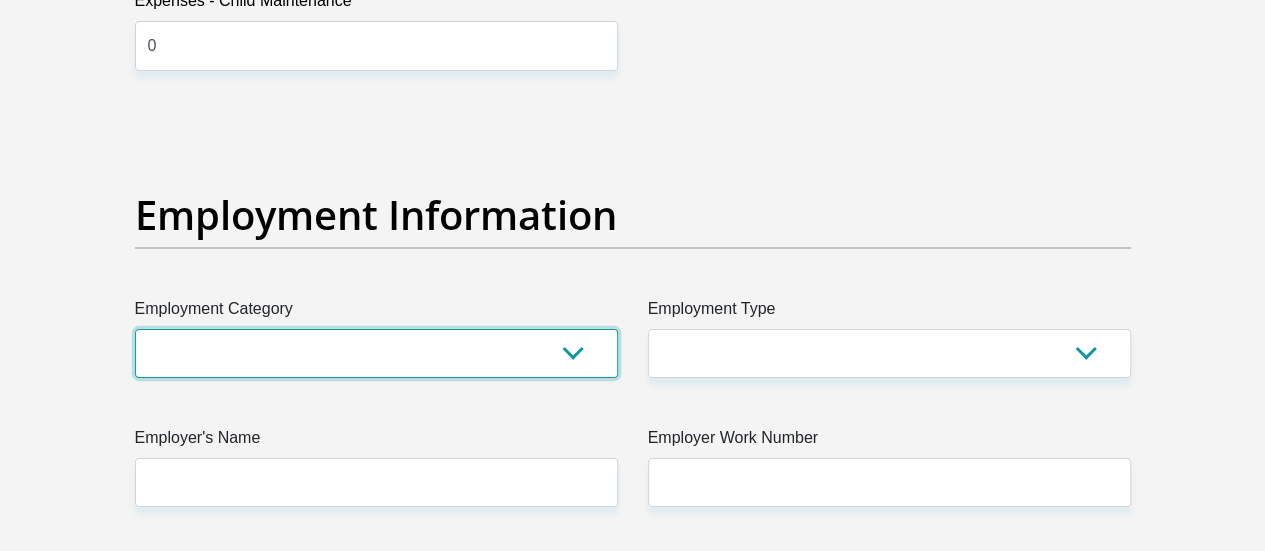 click on "AGRICULTURE
ALCOHOL & TOBACCO
CONSTRUCTION MATERIALS
METALLURGY
EQUIPMENT FOR RENEWABLE ENERGY
SPECIALIZED CONTRACTORS
CAR
GAMING (INCL. INTERNET
OTHER WHOLESALE
UNLICENSED PHARMACEUTICALS
CURRENCY EXCHANGE HOUSES
OTHER FINANCIAL INSTITUTIONS & INSURANCE
REAL ESTATE AGENTS
OIL & GAS
OTHER MATERIALS (E.G. IRON ORE)
PRECIOUS STONES & PRECIOUS METALS
POLITICAL ORGANIZATIONS
RELIGIOUS ORGANIZATIONS(NOT SECTS)
ACTI. HAVING BUSINESS DEAL WITH PUBLIC ADMINISTRATION
LAUNDROMATS" at bounding box center [376, 353] 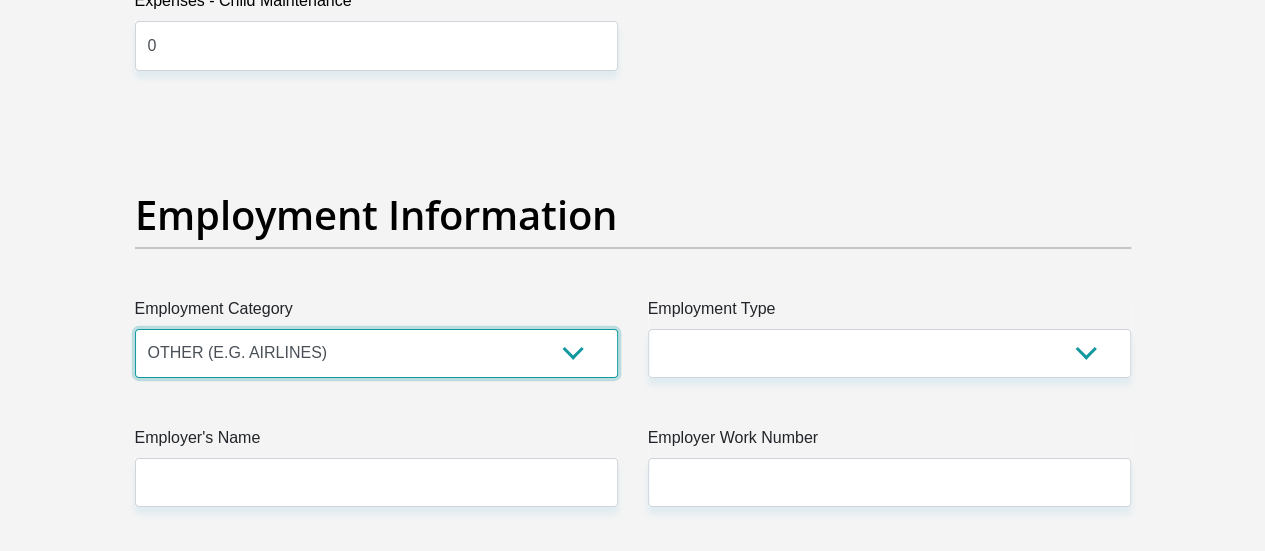 click on "AGRICULTURE
ALCOHOL & TOBACCO
CONSTRUCTION MATERIALS
METALLURGY
EQUIPMENT FOR RENEWABLE ENERGY
SPECIALIZED CONTRACTORS
CAR
GAMING (INCL. INTERNET
OTHER WHOLESALE
UNLICENSED PHARMACEUTICALS
CURRENCY EXCHANGE HOUSES
OTHER FINANCIAL INSTITUTIONS & INSURANCE
REAL ESTATE AGENTS
OIL & GAS
OTHER MATERIALS (E.G. IRON ORE)
PRECIOUS STONES & PRECIOUS METALS
POLITICAL ORGANIZATIONS
RELIGIOUS ORGANIZATIONS(NOT SECTS)
ACTI. HAVING BUSINESS DEAL WITH PUBLIC ADMINISTRATION
LAUNDROMATS" at bounding box center [376, 353] 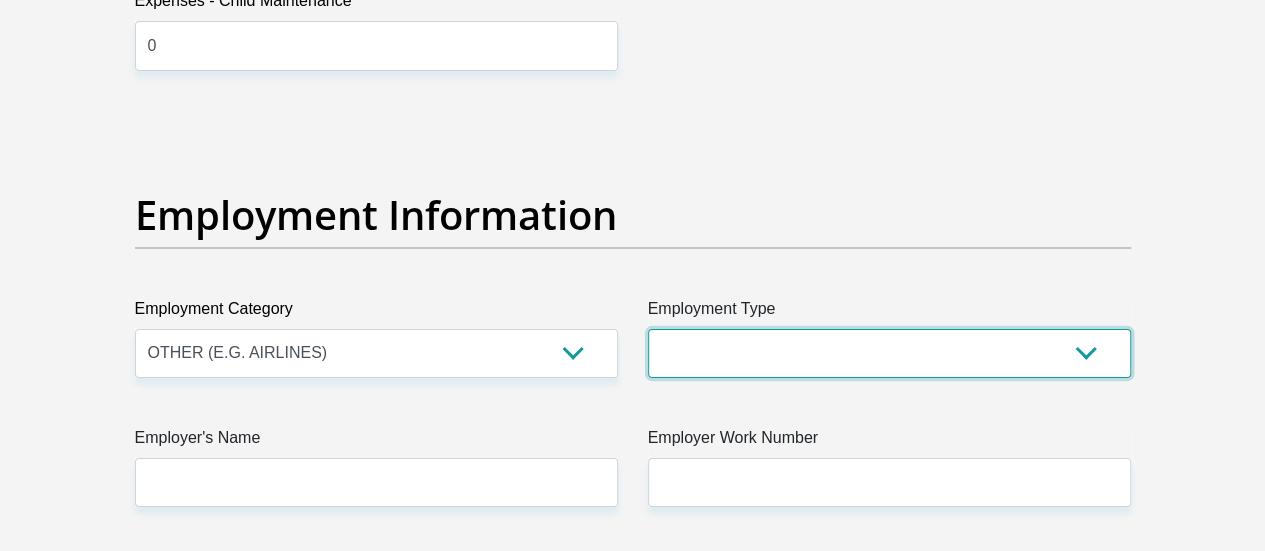 click on "College/Lecturer
Craft Seller
Creative
Driver
Executive
Farmer
Forces - Non Commissioned
Forces - Officer
Hawker
Housewife
Labourer
Licenced Professional
Manager
Miner
Non Licenced Professional
Office Staff/Clerk
Outside Worker
Pensioner
Permanent Teacher
Production/Manufacturing
Sales
Self-Employed
Semi-Professional Worker
Service Industry  Social Worker  Student" at bounding box center (889, 353) 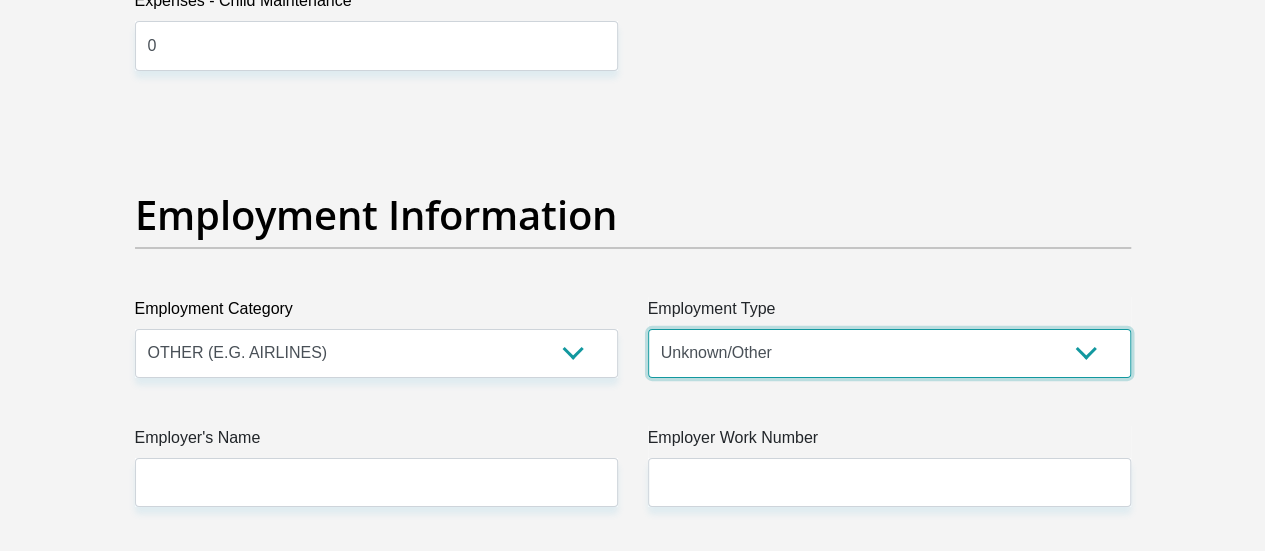 click on "College/Lecturer
Craft Seller
Creative
Driver
Executive
Farmer
Forces - Non Commissioned
Forces - Officer
Hawker
Housewife
Labourer
Licenced Professional
Manager
Miner
Non Licenced Professional
Office Staff/Clerk
Outside Worker
Pensioner
Permanent Teacher
Production/Manufacturing
Sales
Self-Employed
Semi-Professional Worker
Service Industry  Social Worker  Student" at bounding box center (889, 353) 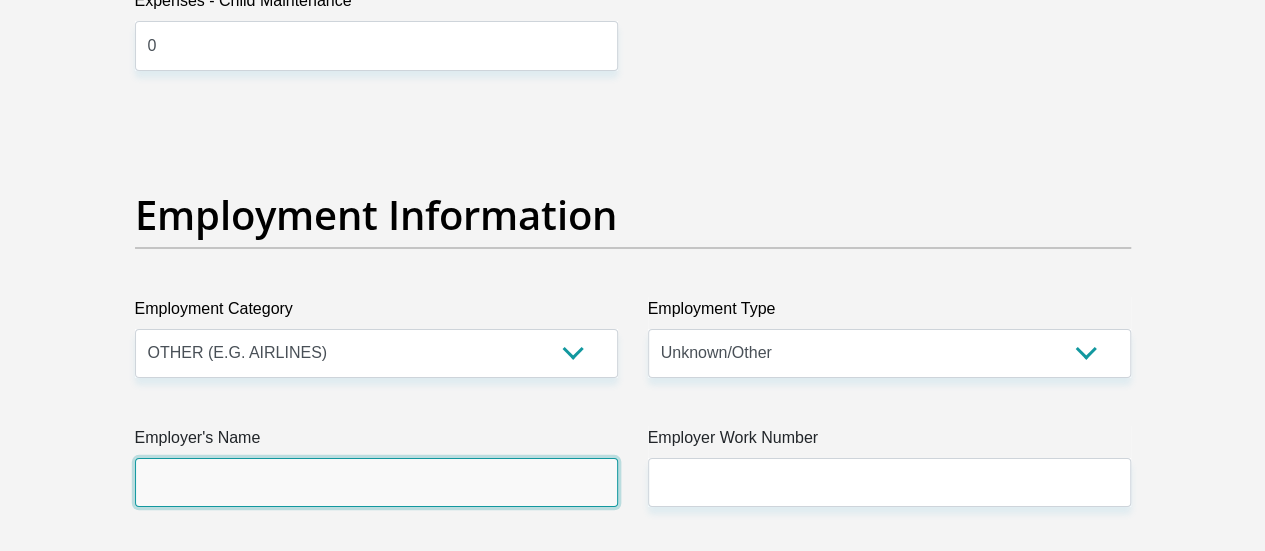 click on "Employer's Name" at bounding box center (376, 482) 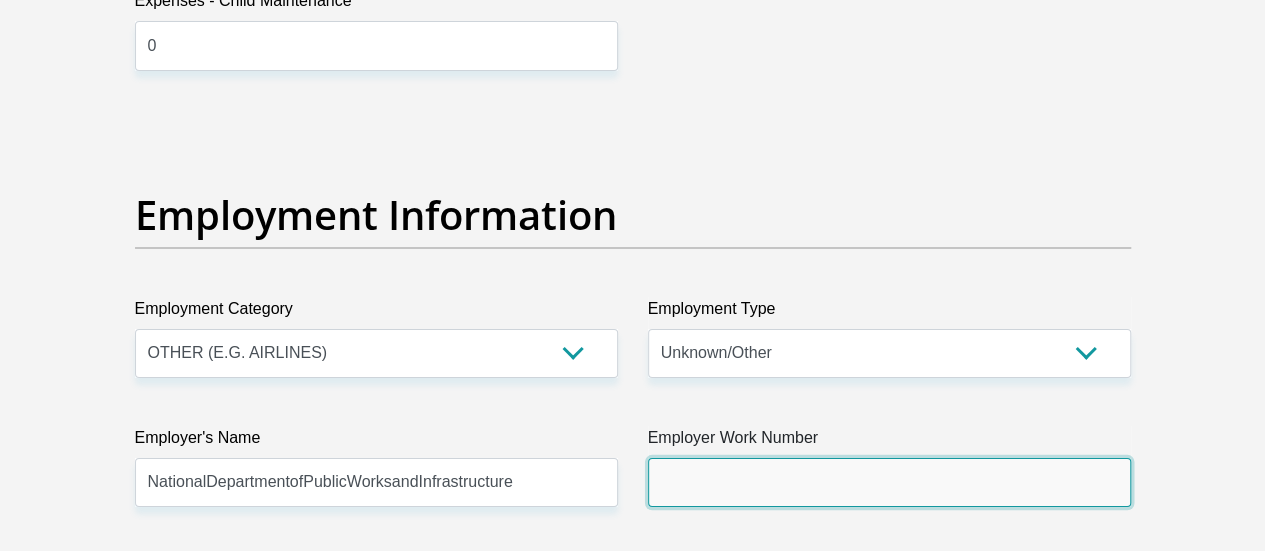 click on "Employer Work Number" at bounding box center [889, 482] 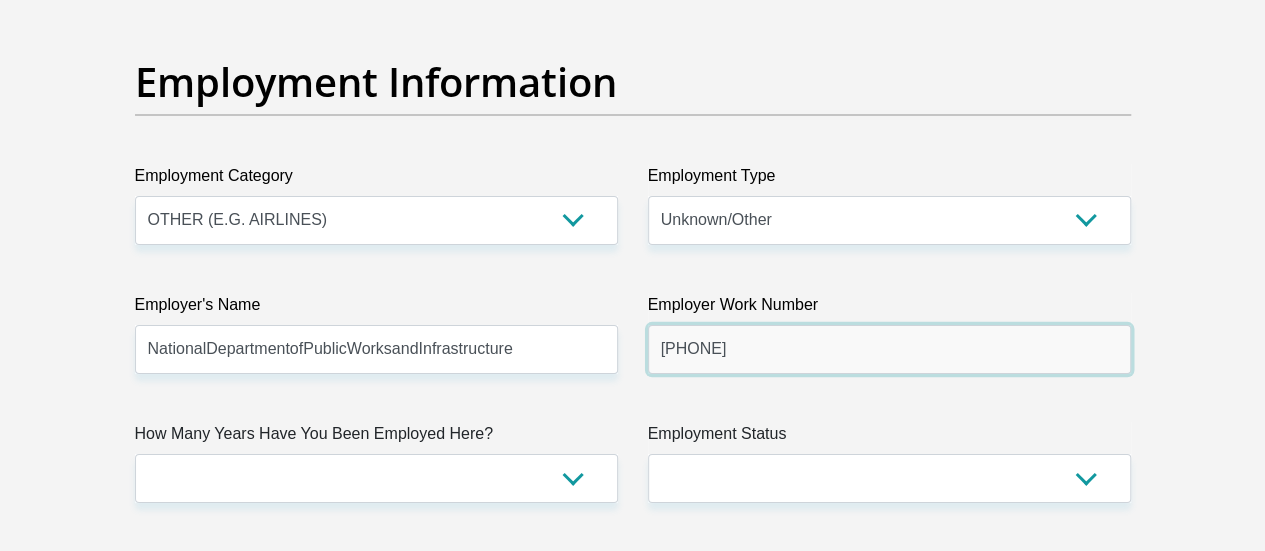 scroll, scrollTop: 3678, scrollLeft: 0, axis: vertical 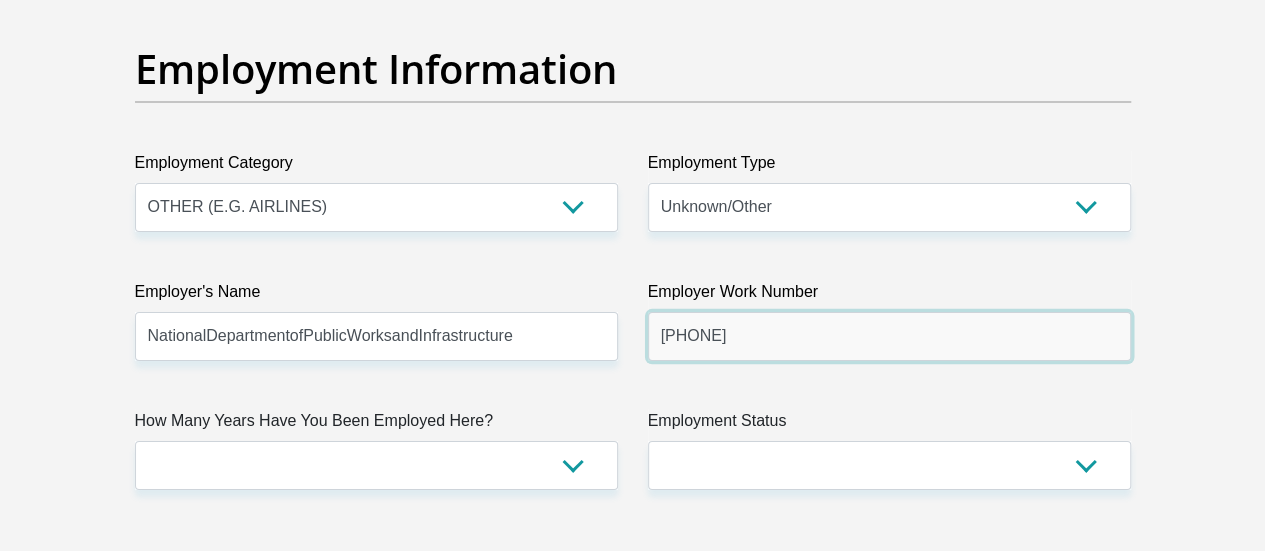type on "[PHONE]" 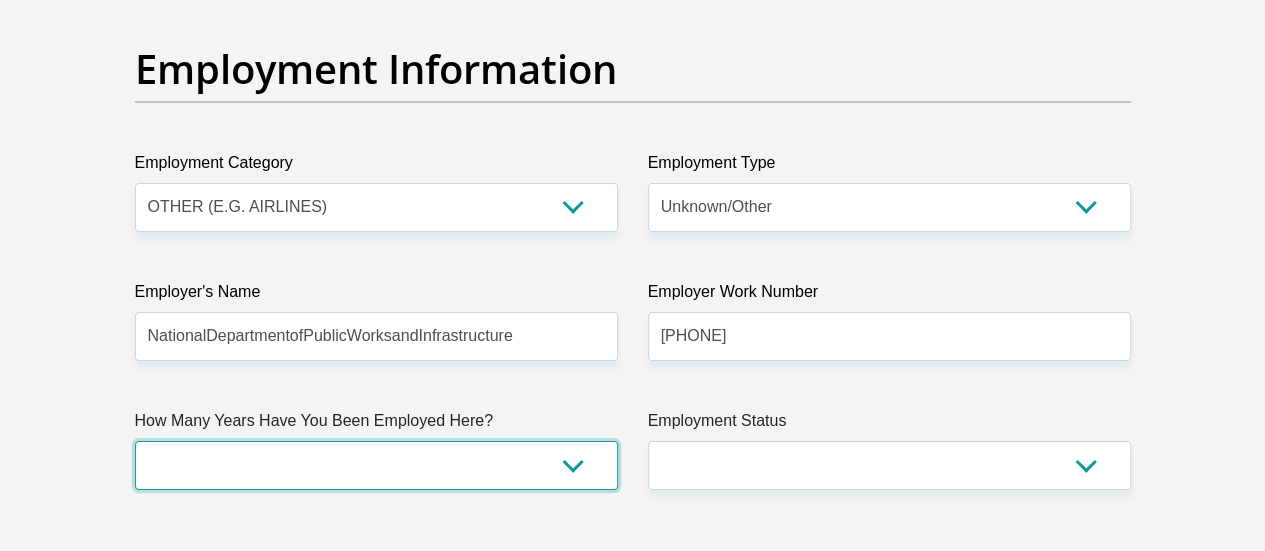 click on "less than 1 year
1-3 years
3-5 years
5+ years" at bounding box center [376, 465] 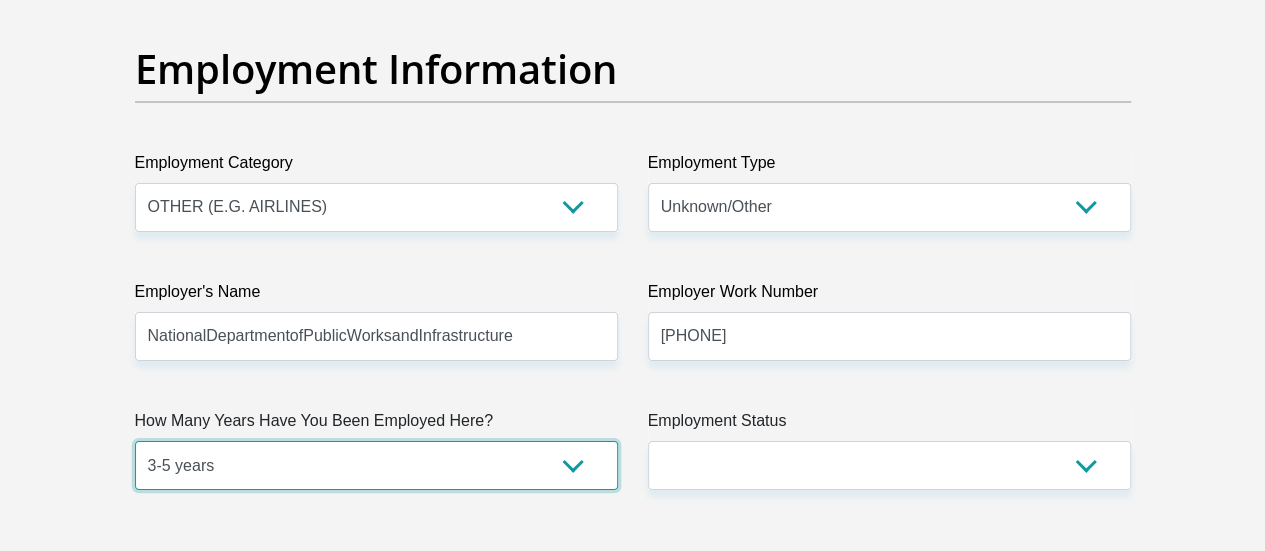 click on "less than 1 year
1-3 years
3-5 years
5+ years" at bounding box center (376, 465) 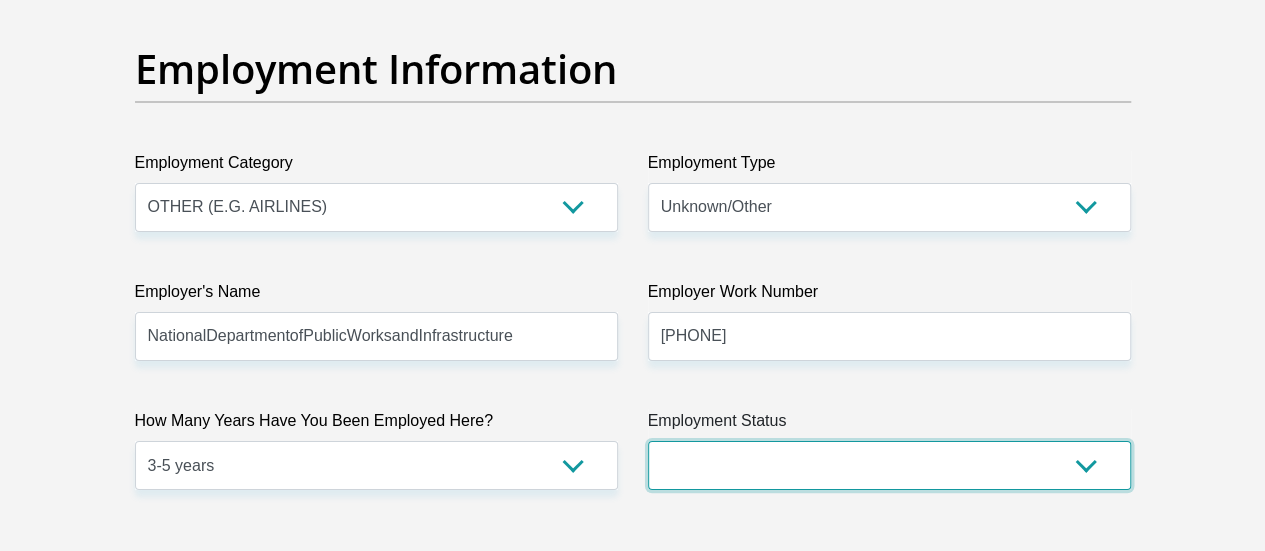 click on "Permanent/Full-time
Part-time/Casual
Contract Worker
Self-Employed
Housewife
Retired
Student
Medically Boarded
Disability
Unemployed" at bounding box center (889, 465) 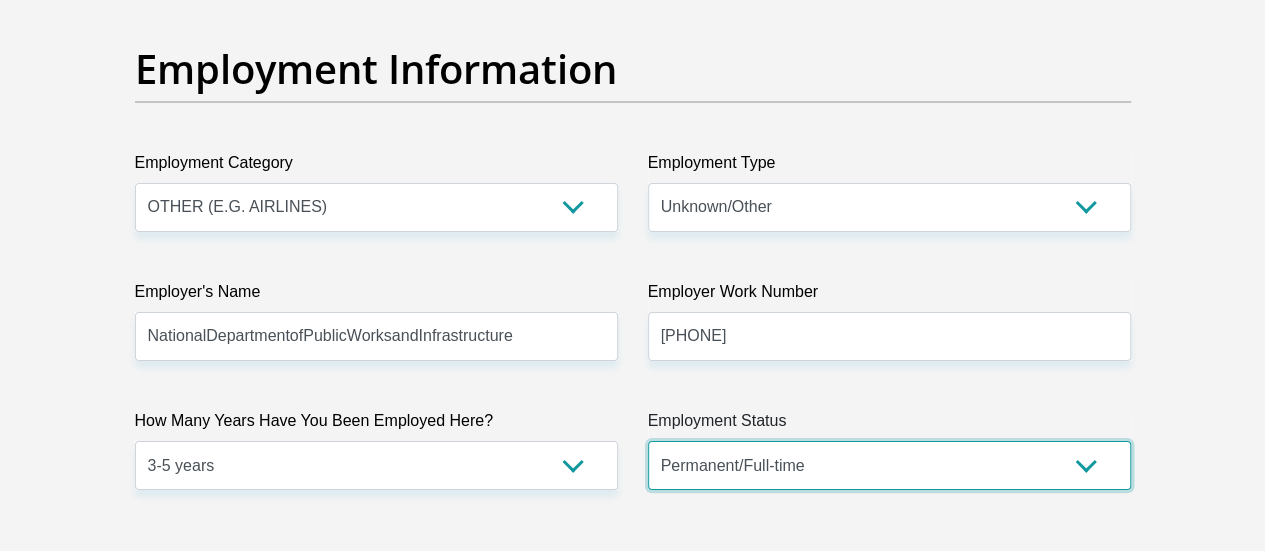 click on "Permanent/Full-time
Part-time/Casual
Contract Worker
Self-Employed
Housewife
Retired
Student
Medically Boarded
Disability
Unemployed" at bounding box center [889, 465] 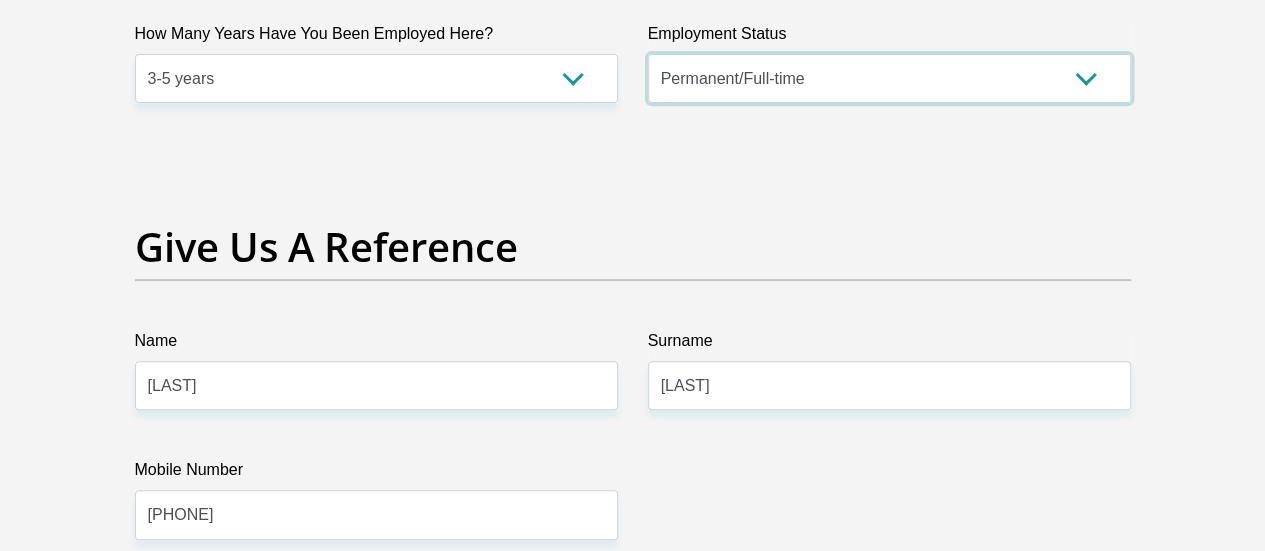 scroll, scrollTop: 4105, scrollLeft: 0, axis: vertical 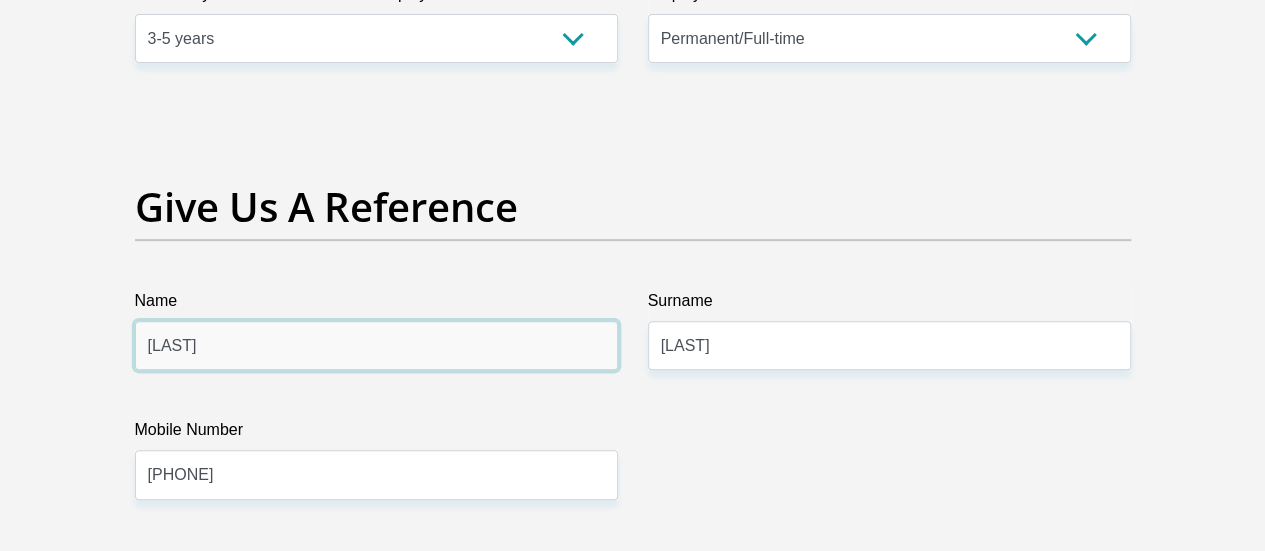 click on "[LAST]" at bounding box center (376, 345) 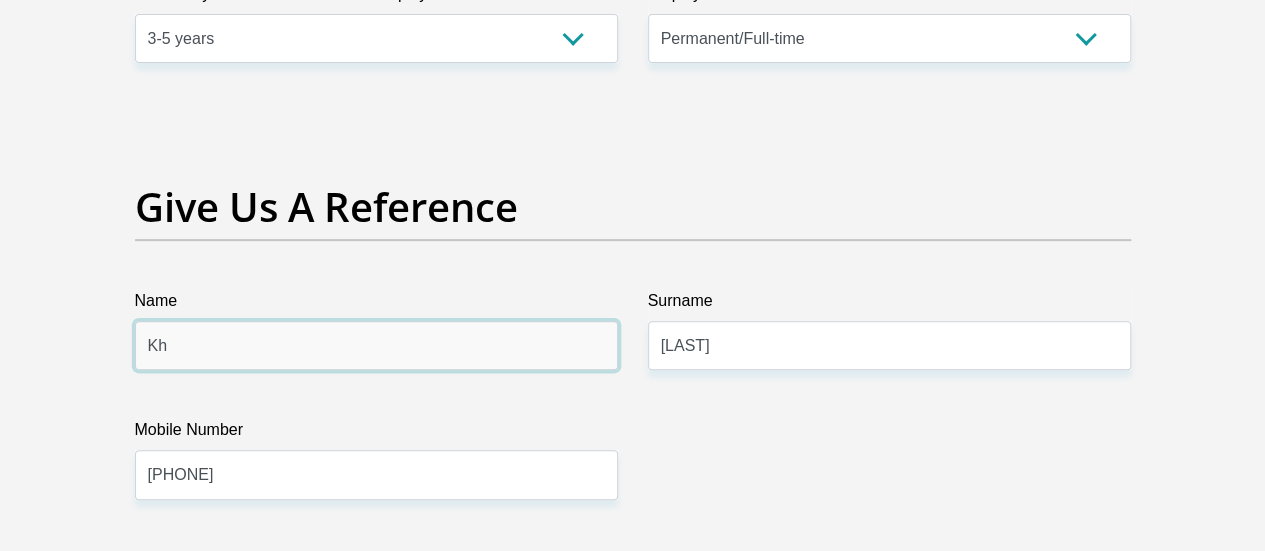 type on "K" 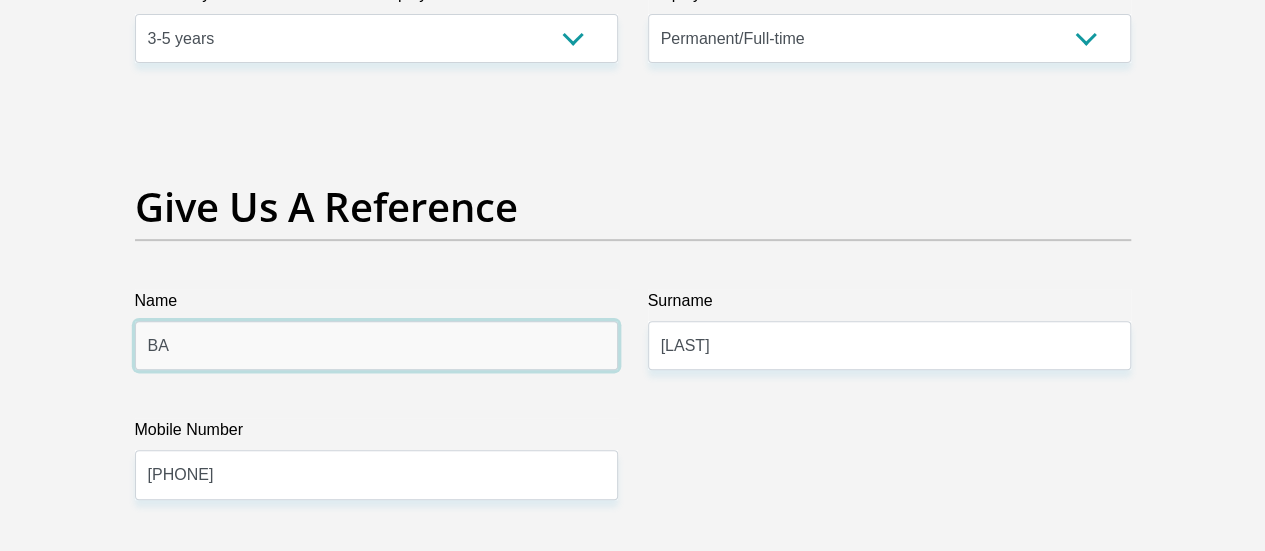 type on "B" 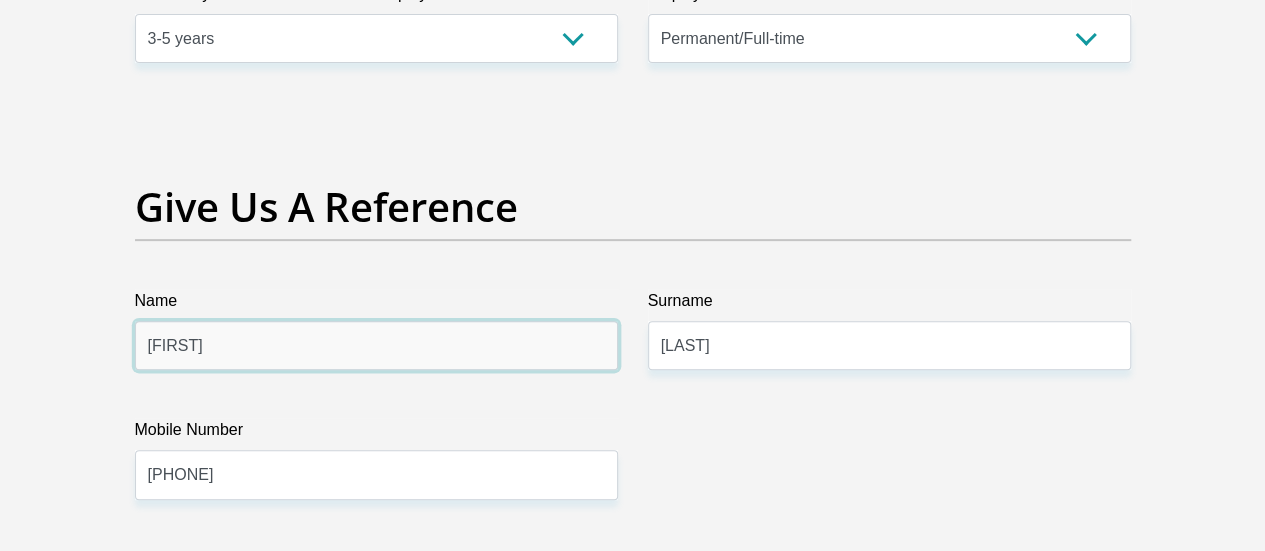 type on "[FIRST]" 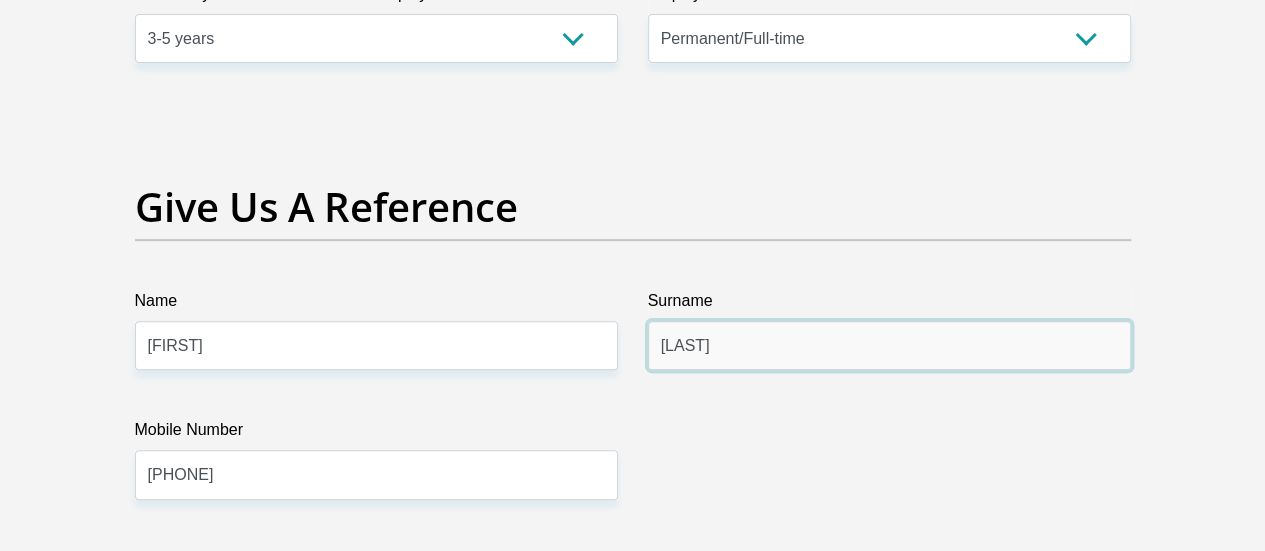 type on "[LAST]" 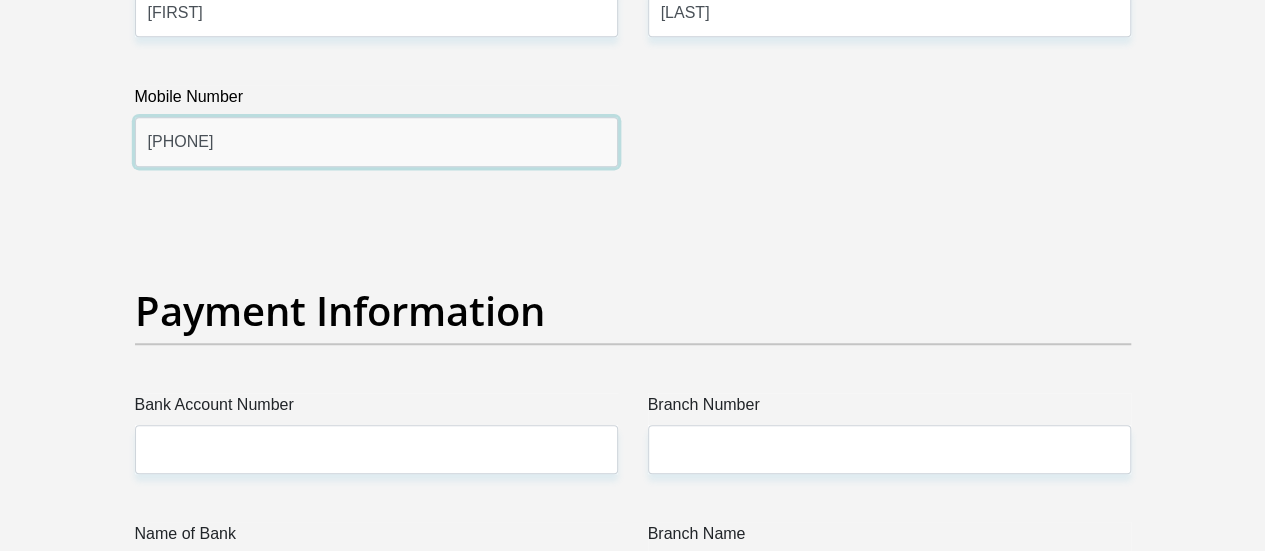 scroll, scrollTop: 4518, scrollLeft: 0, axis: vertical 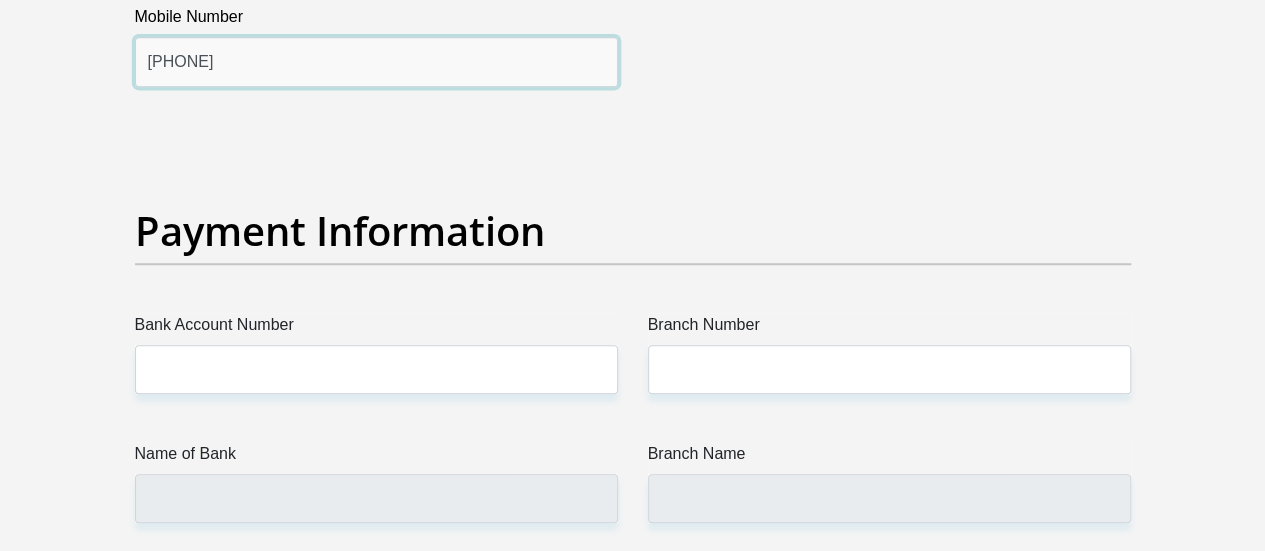 type on "[PHONE]" 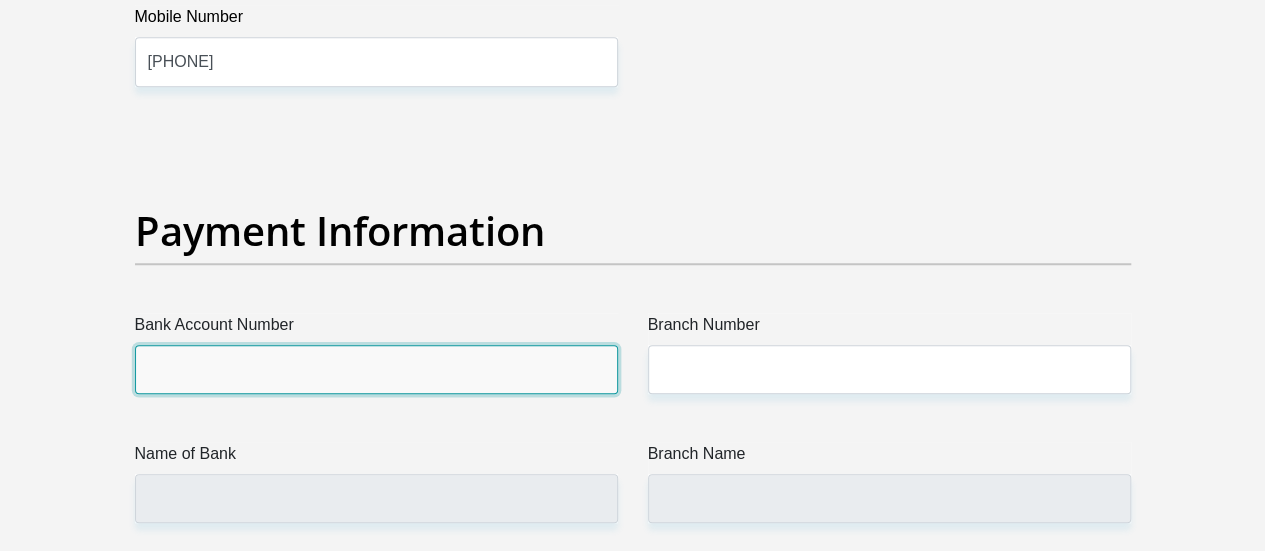 click on "Bank Account Number" at bounding box center [376, 369] 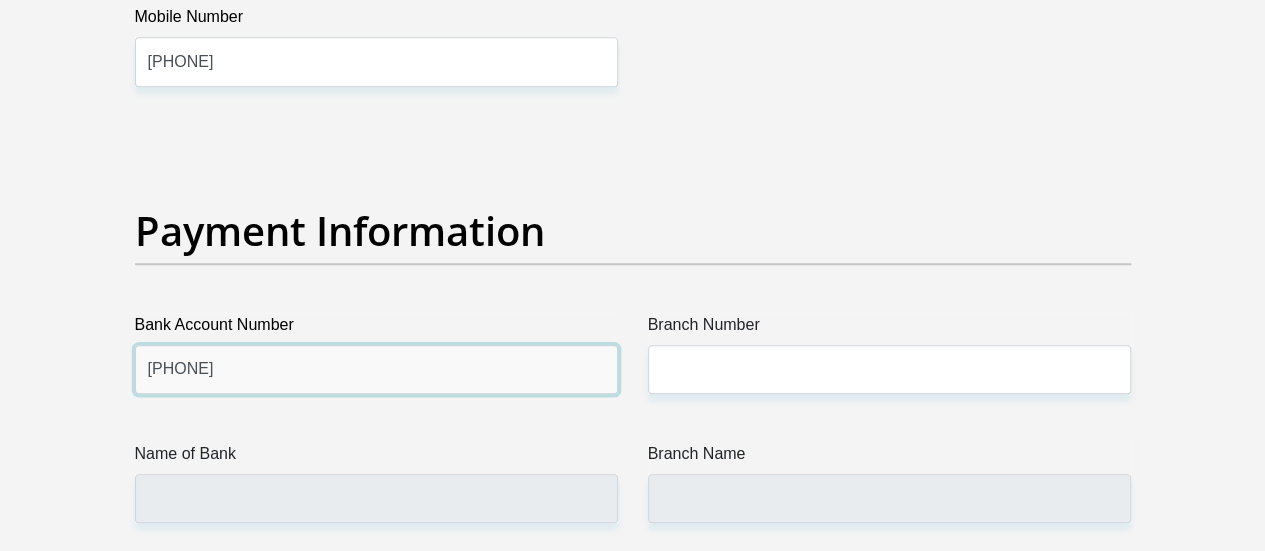 type on "[PHONE]" 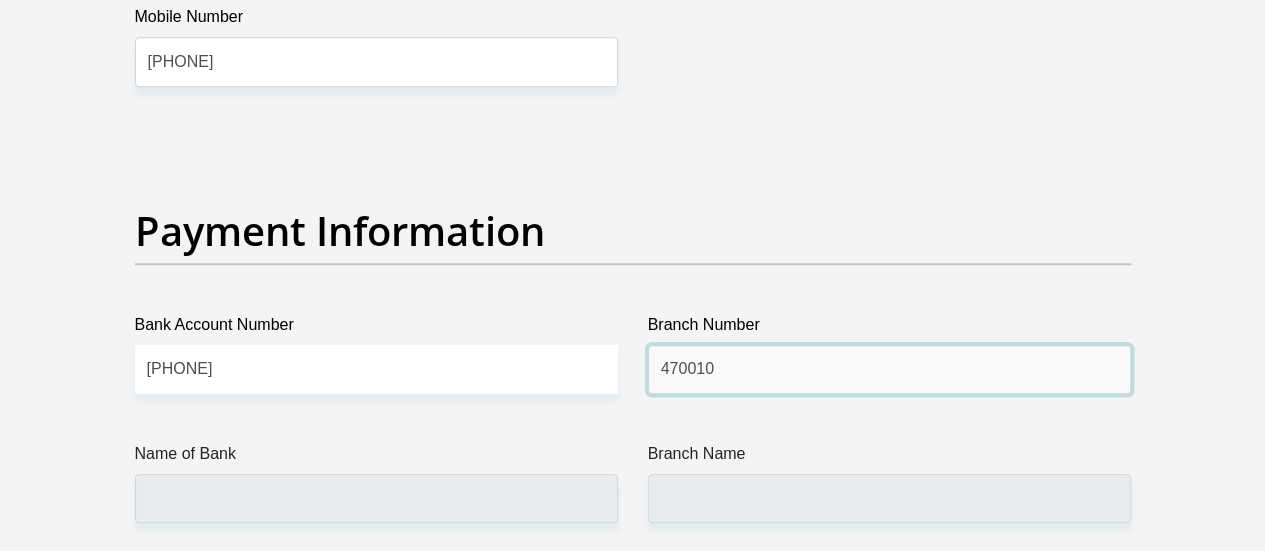 type on "470010" 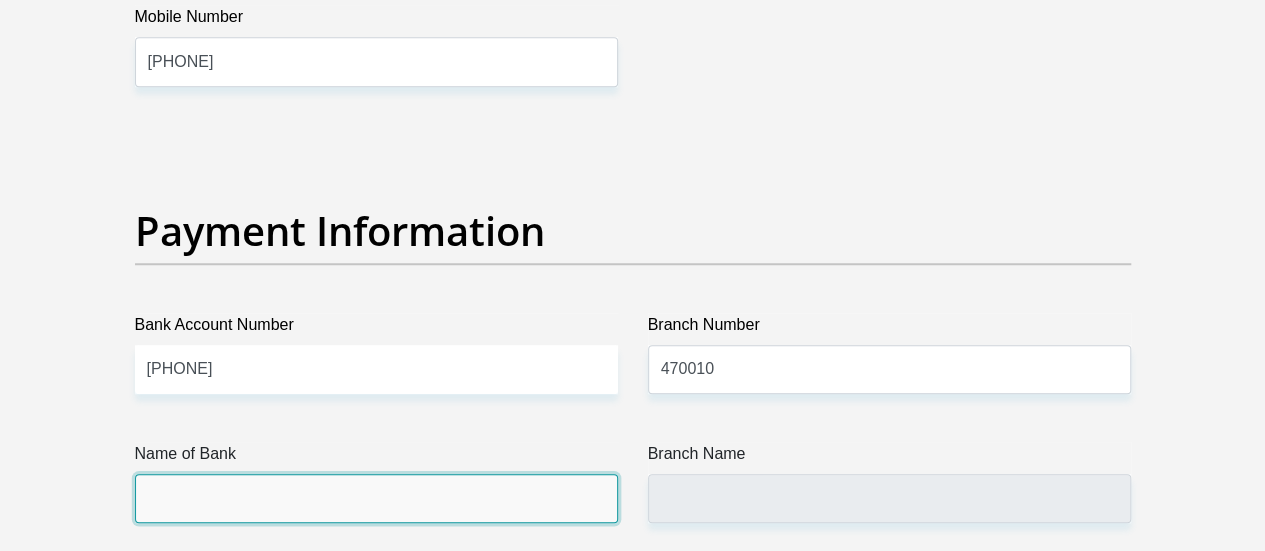type on "CAPITEC BANK LIMITED" 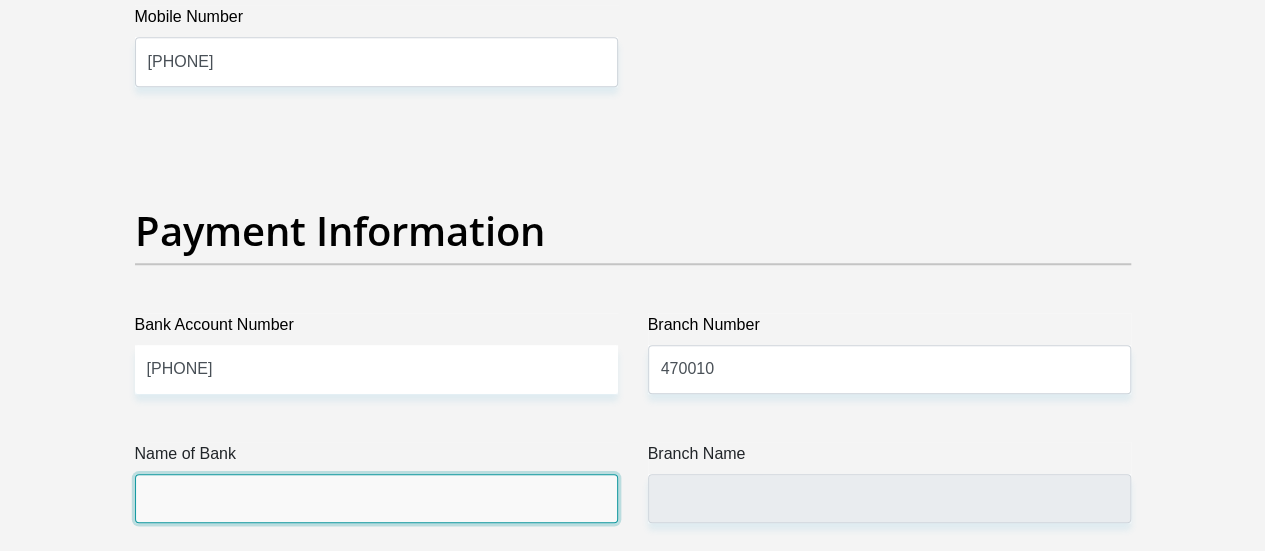 type on "CAPITEC BANK CPC" 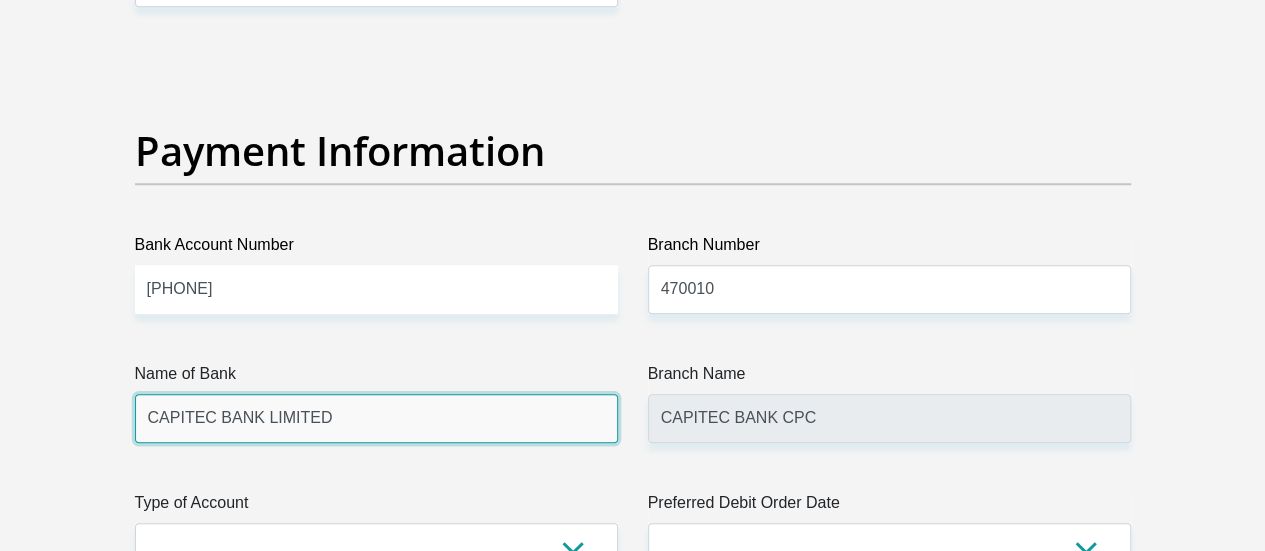scroll, scrollTop: 4638, scrollLeft: 0, axis: vertical 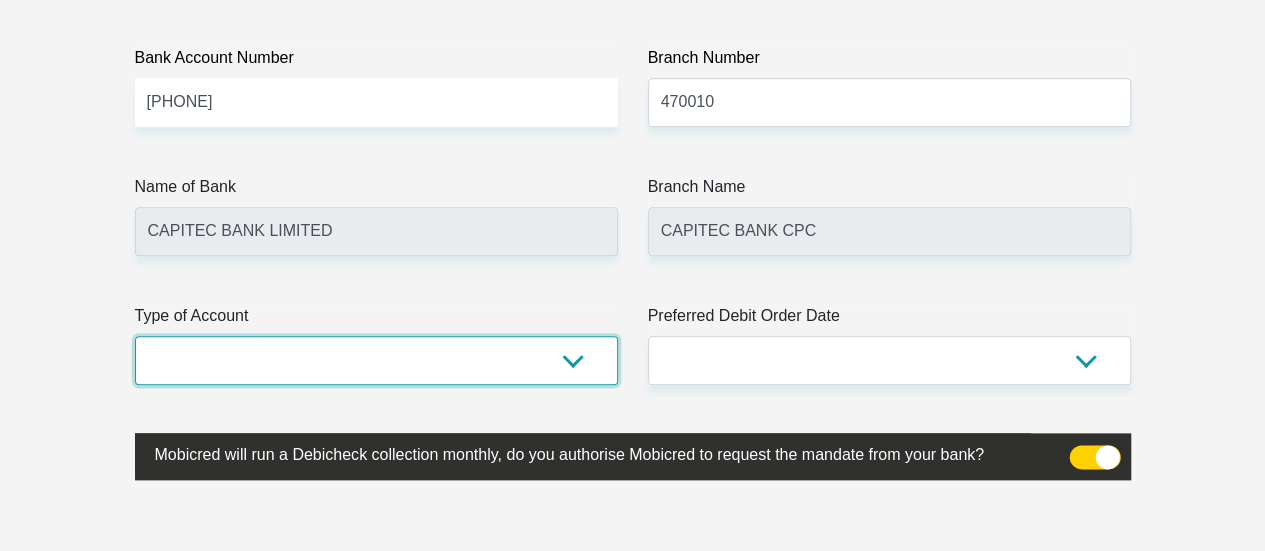 click on "Cheque
Savings" at bounding box center (376, 360) 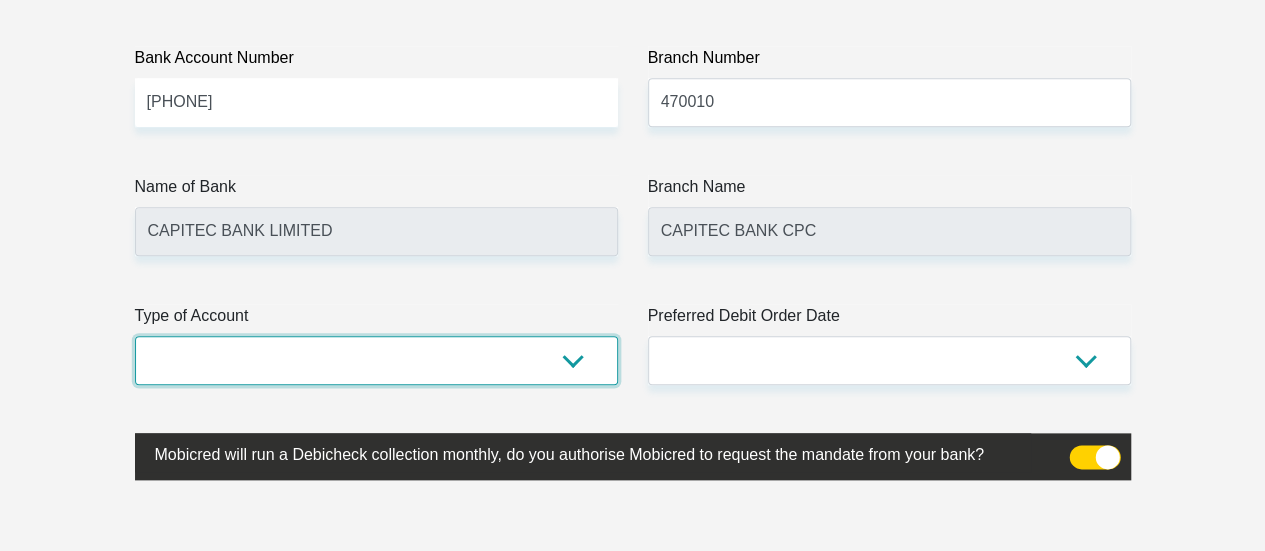 select on "SAV" 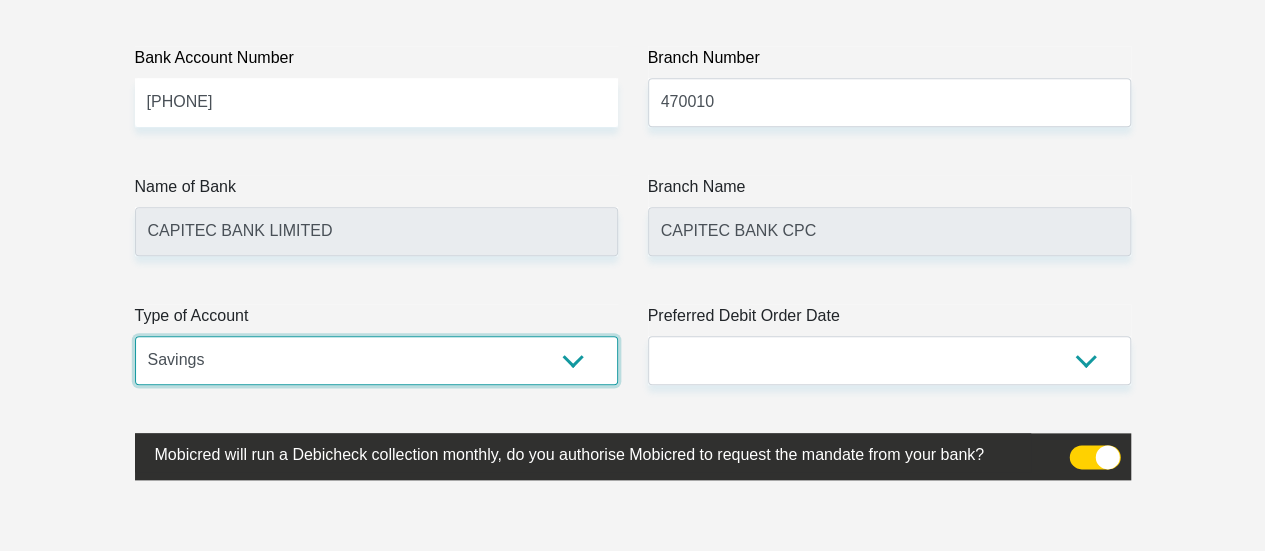 click on "Cheque
Savings" at bounding box center (376, 360) 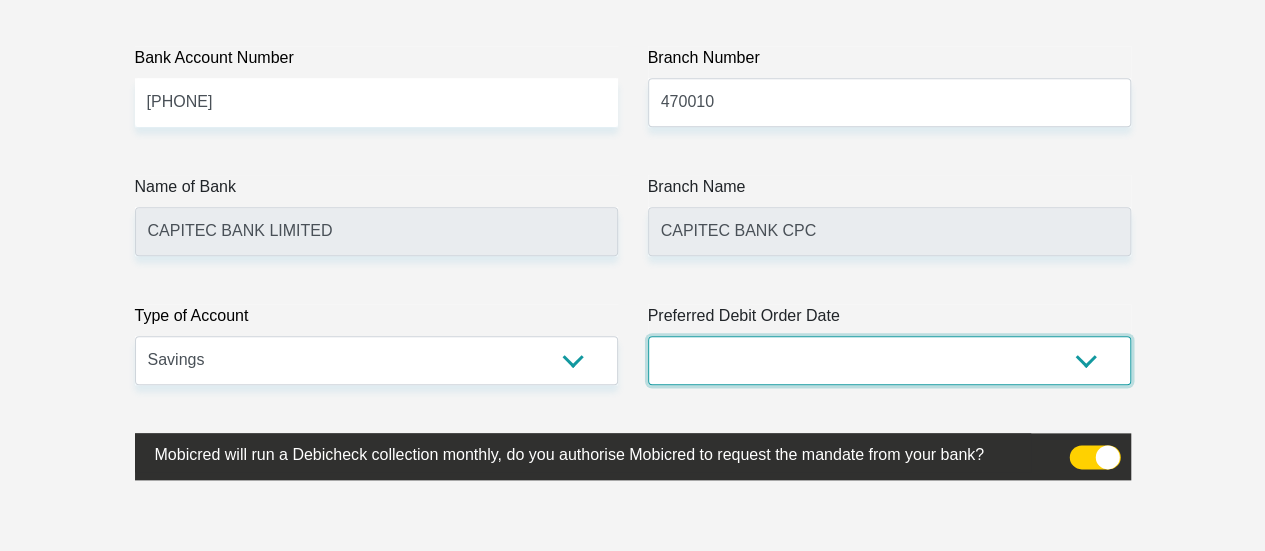 click on "1st
2nd
3rd
4th
5th
7th
18th
19th
20th
21st
22nd
23rd
24th
25th
26th
27th
28th
29th
30th" at bounding box center (889, 360) 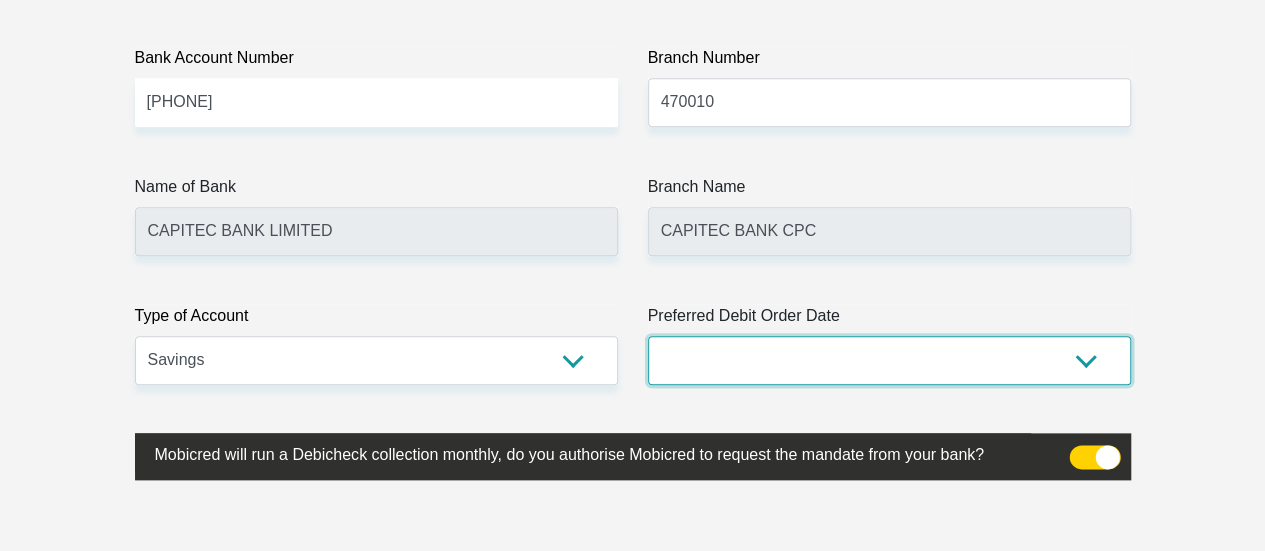 select on "2" 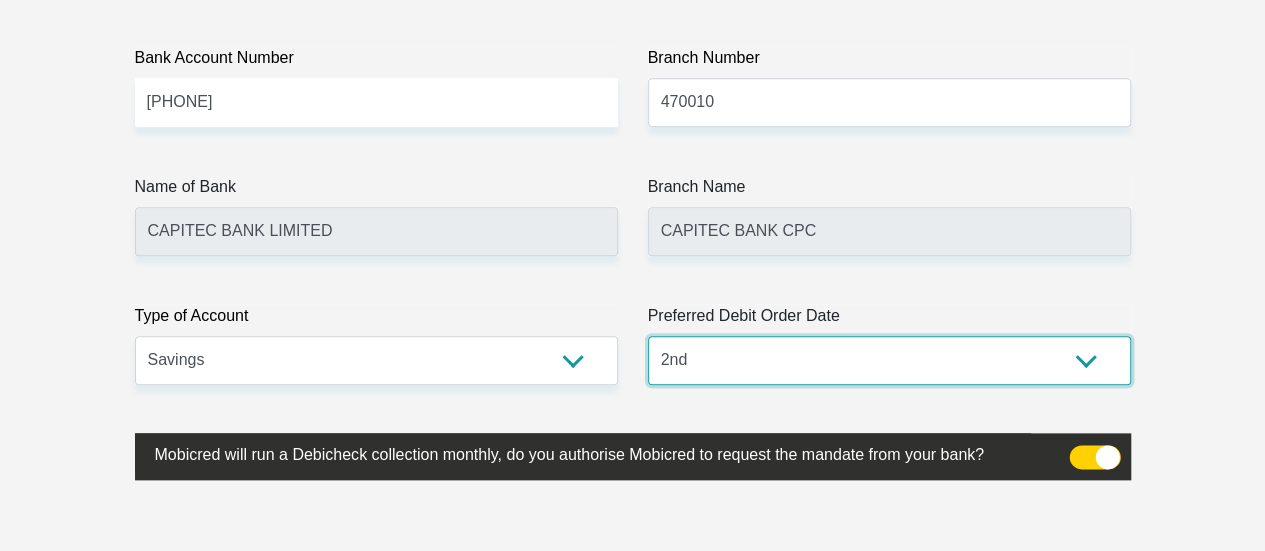 click on "1st
2nd
3rd
4th
5th
7th
18th
19th
20th
21st
22nd
23rd
24th
25th
26th
27th
28th
29th
30th" at bounding box center (889, 360) 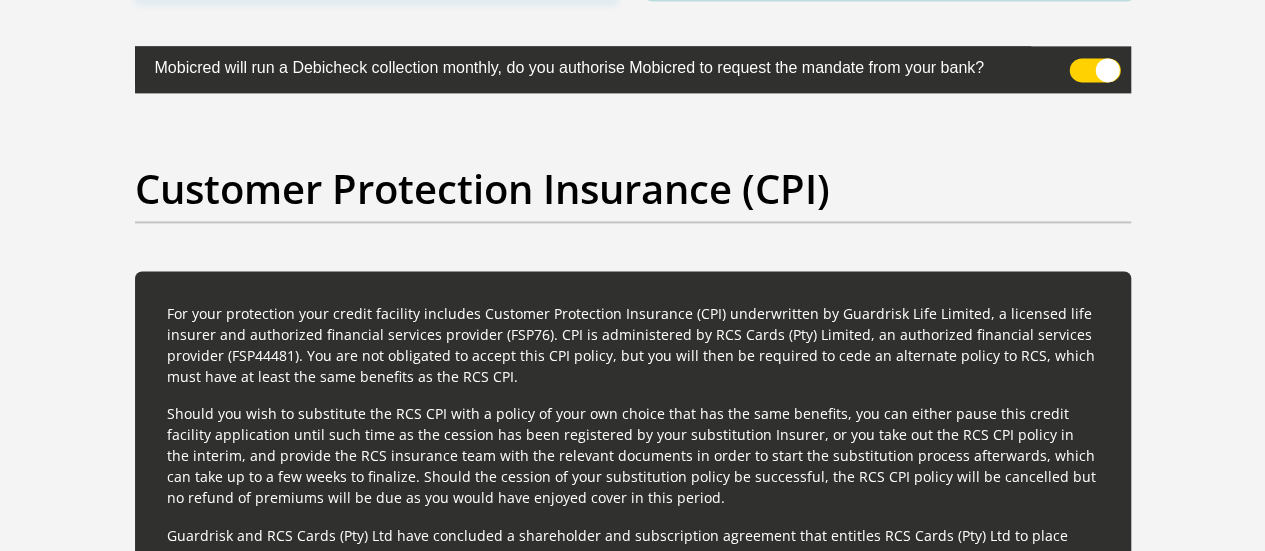 scroll, scrollTop: 5212, scrollLeft: 0, axis: vertical 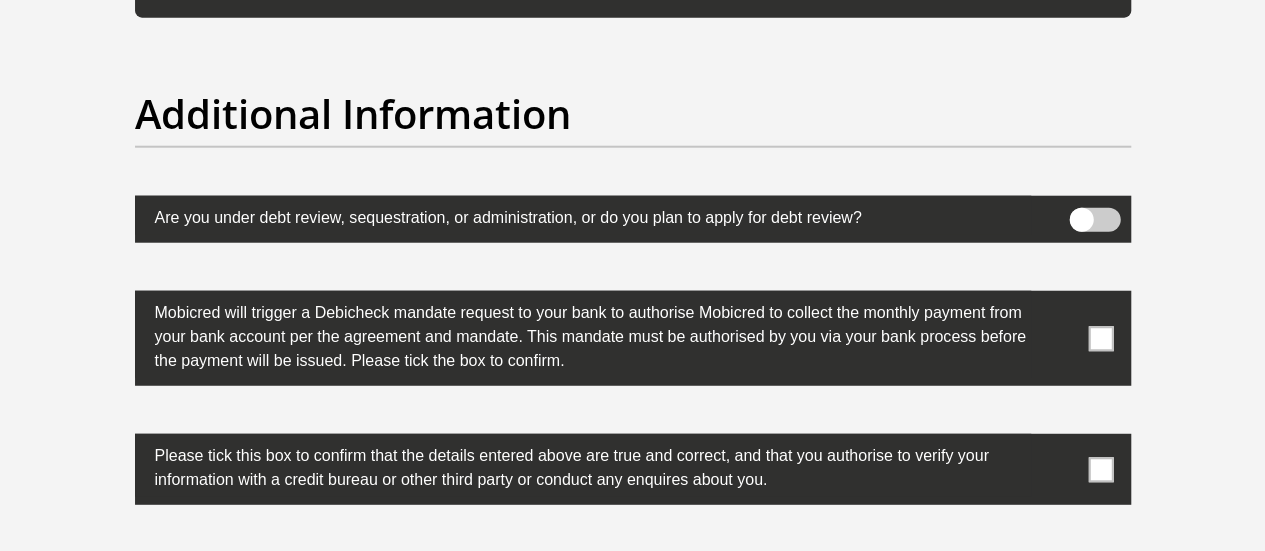 click at bounding box center (1100, 338) 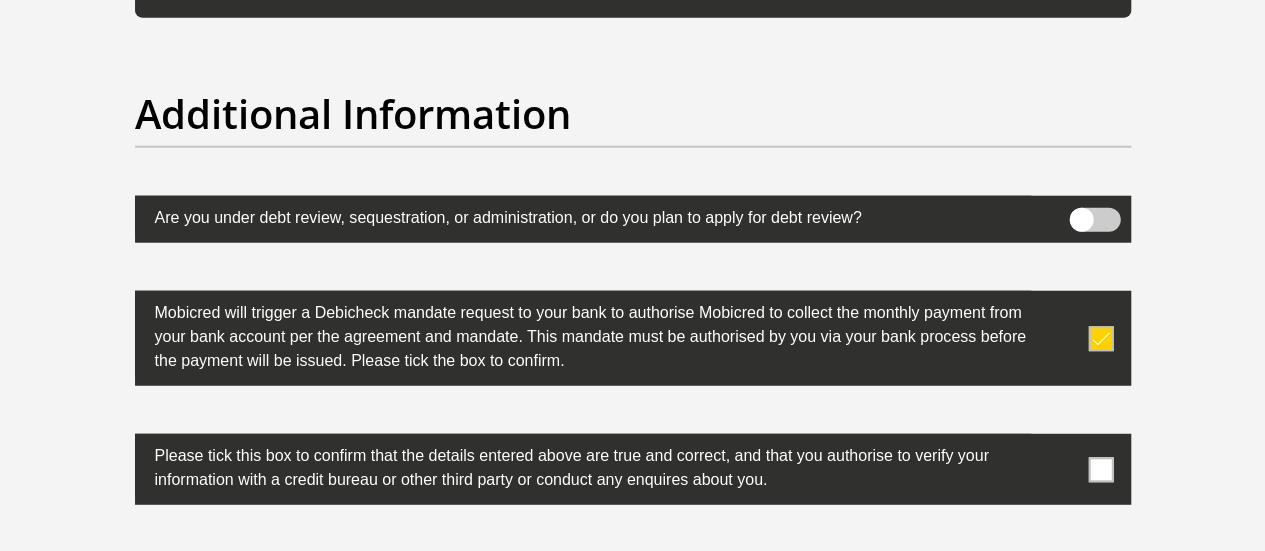 click at bounding box center (1100, 469) 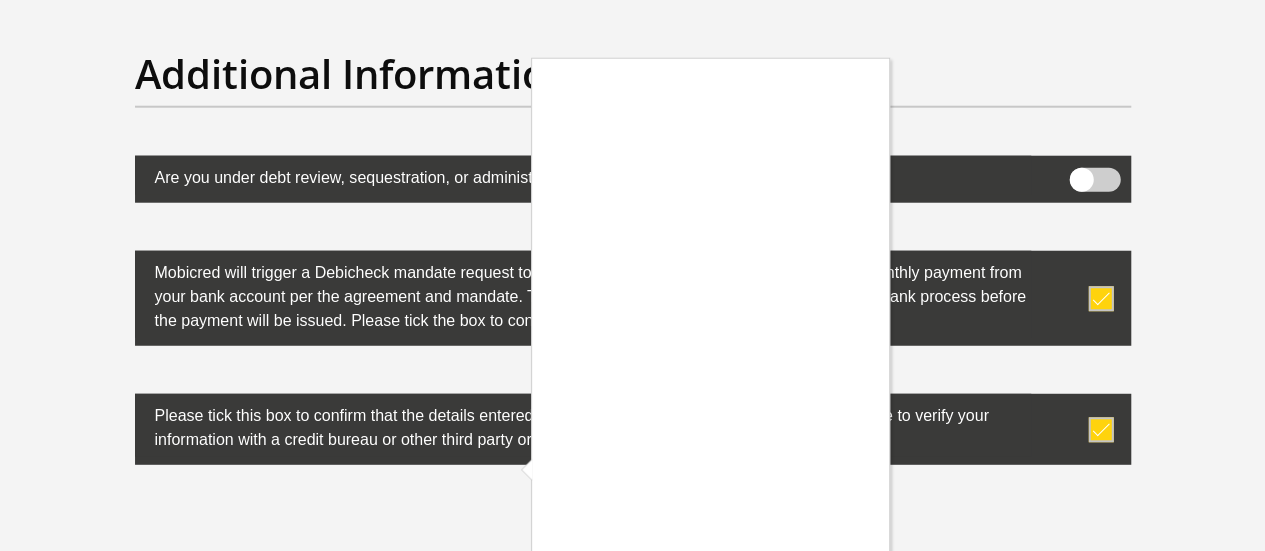 scroll, scrollTop: 6478, scrollLeft: 0, axis: vertical 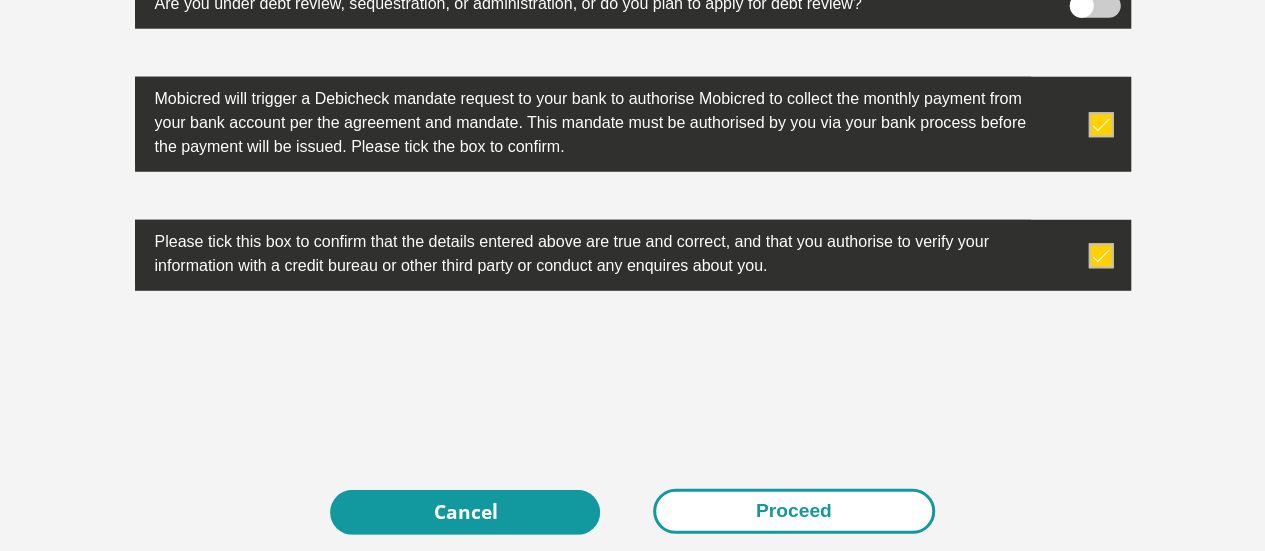 click on "Proceed" at bounding box center [794, 511] 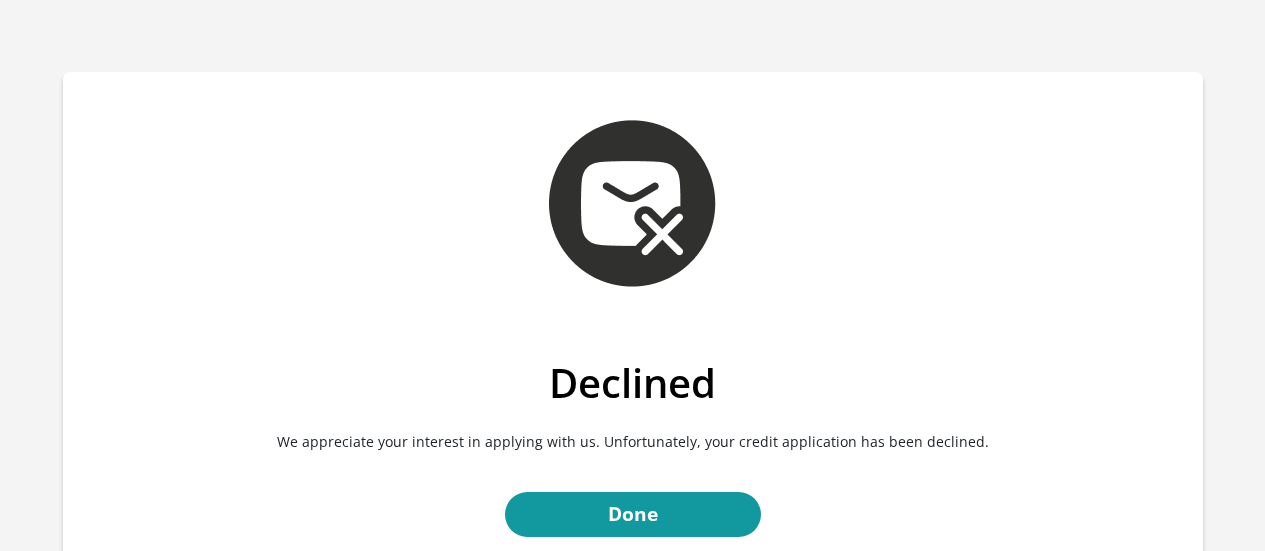 scroll, scrollTop: 0, scrollLeft: 0, axis: both 